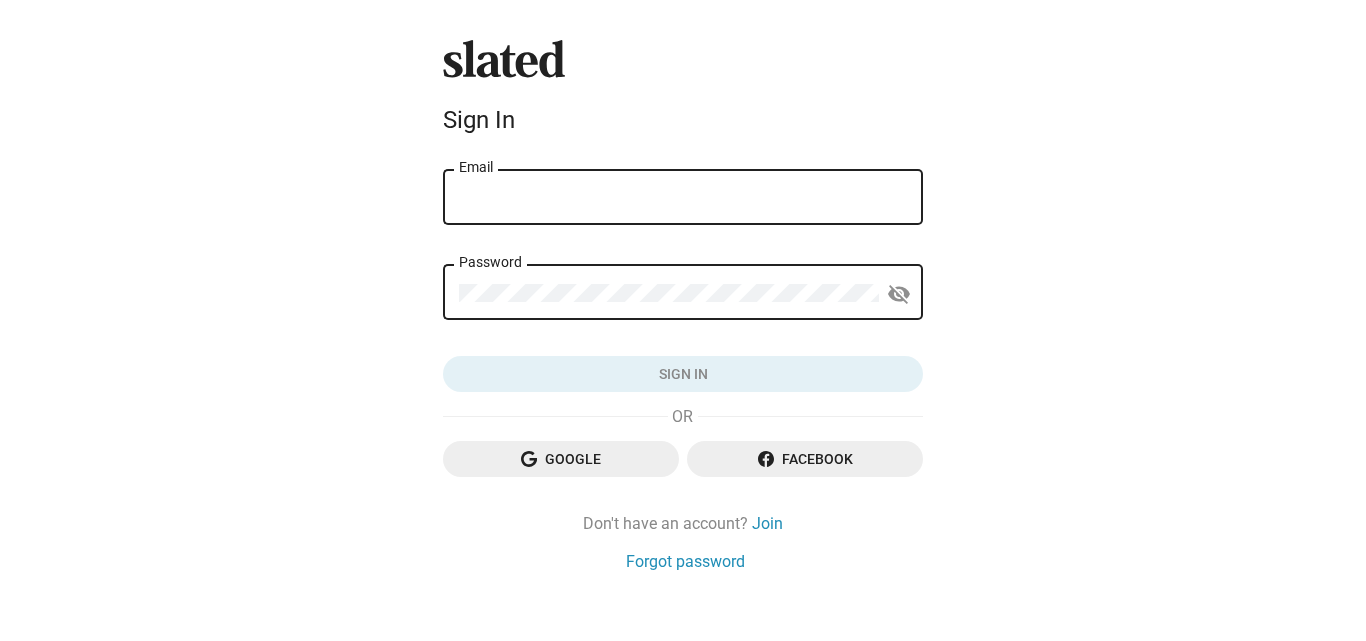 click on "Email" at bounding box center (683, 198) 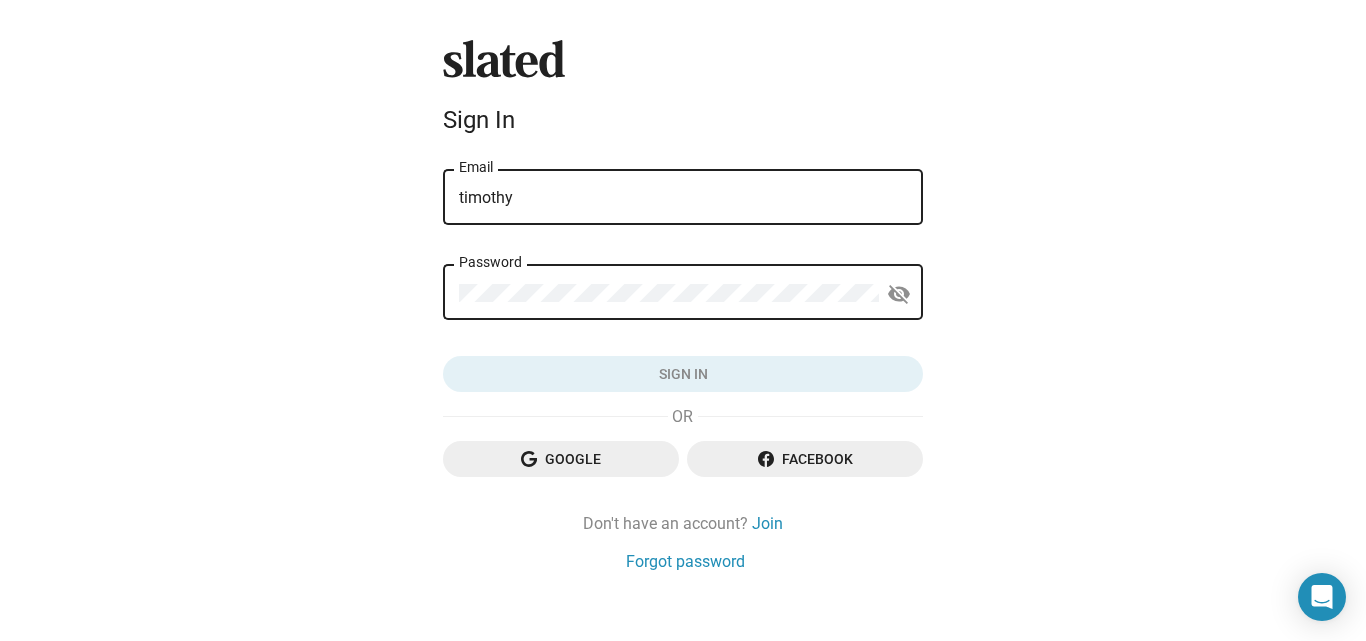 type on "[EMAIL]" 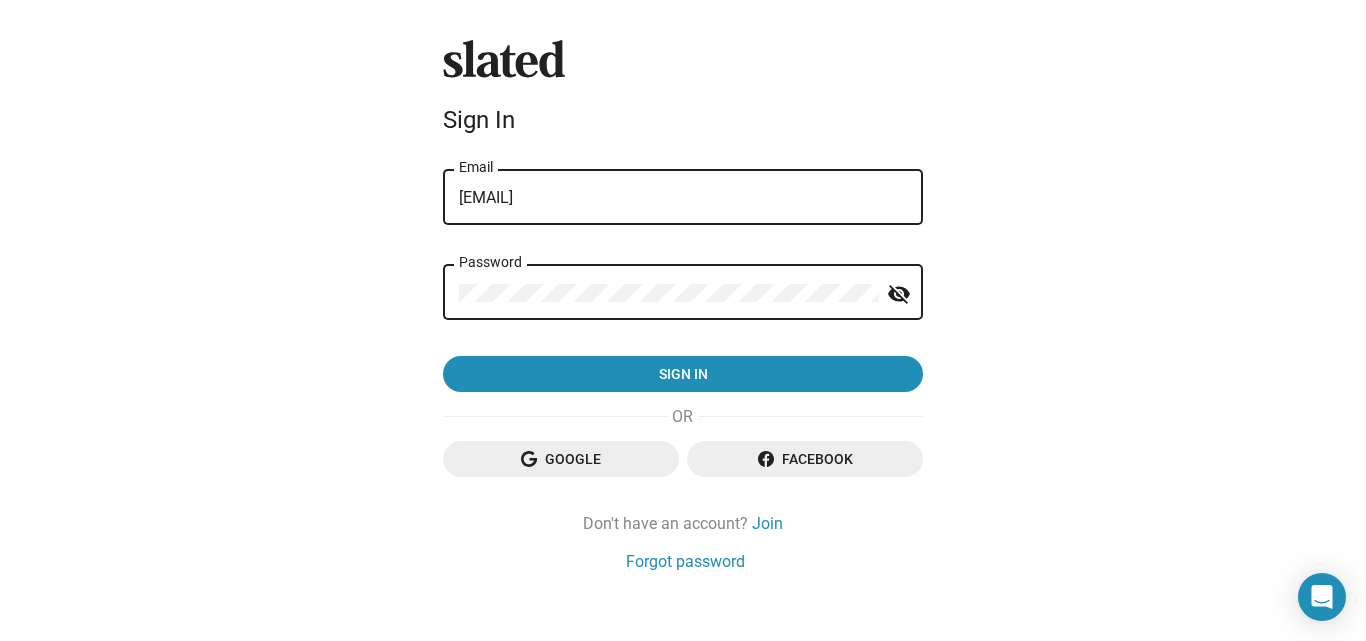 click on "visibility_off" at bounding box center (899, 294) 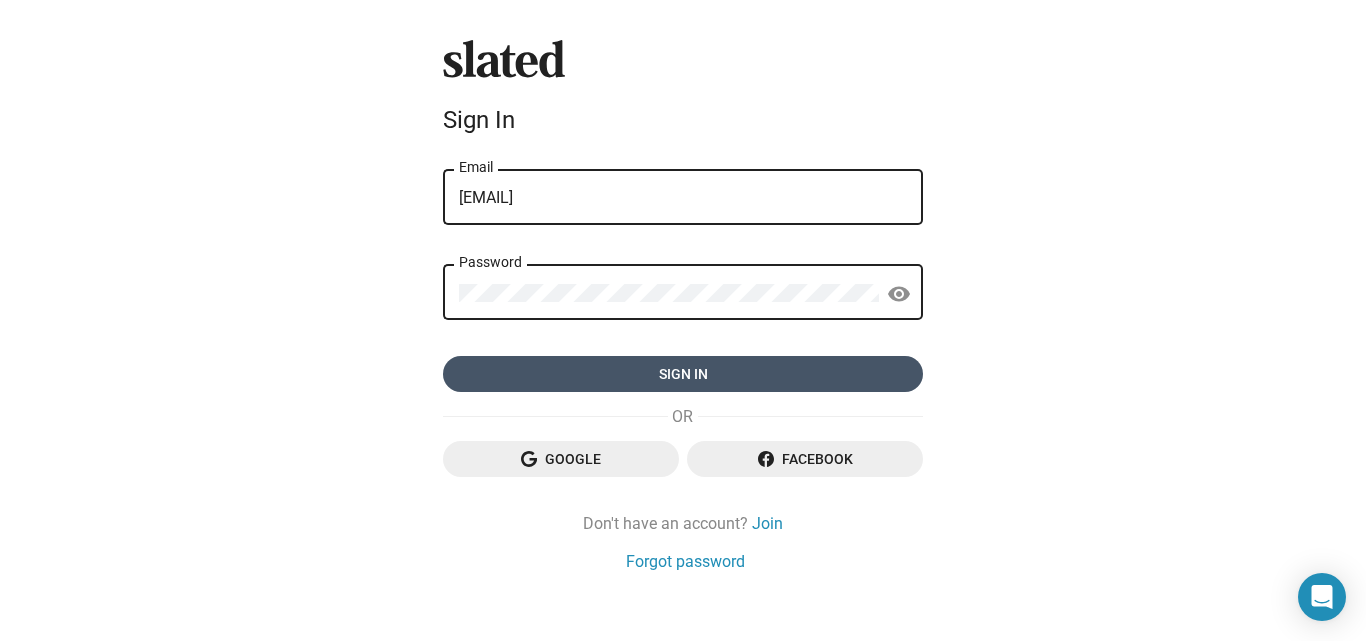 click on "Sign in" at bounding box center [683, 374] 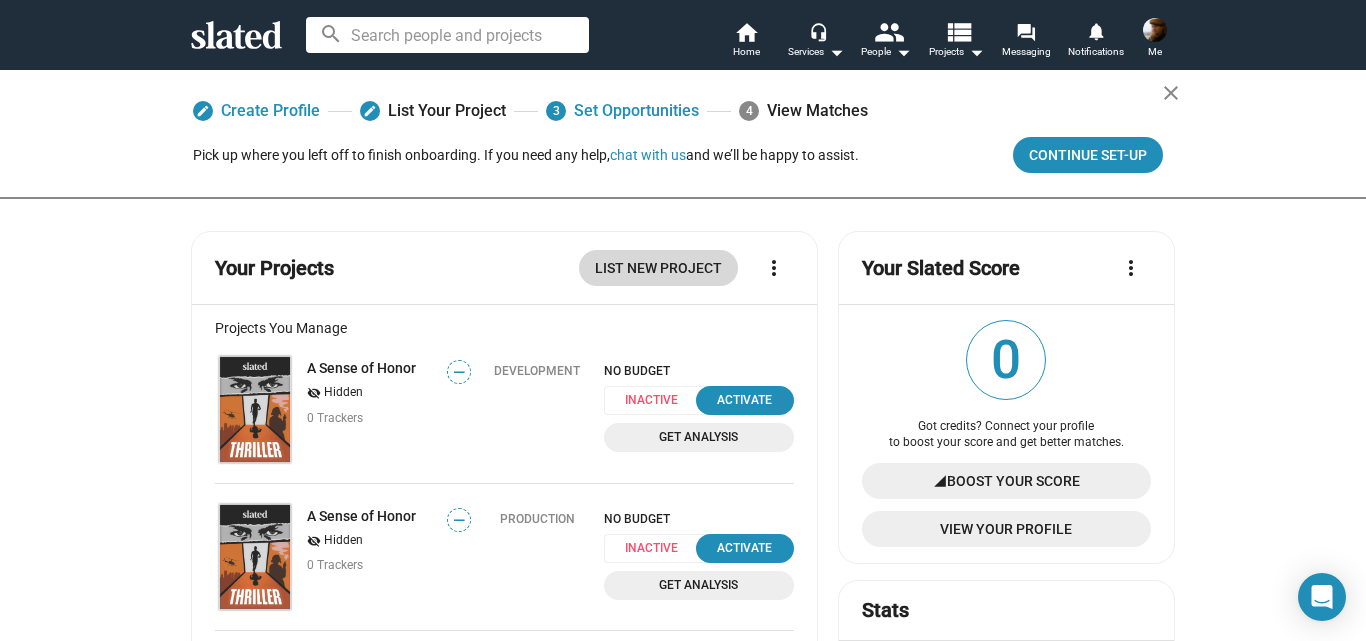 click on "List New Project" at bounding box center (658, 268) 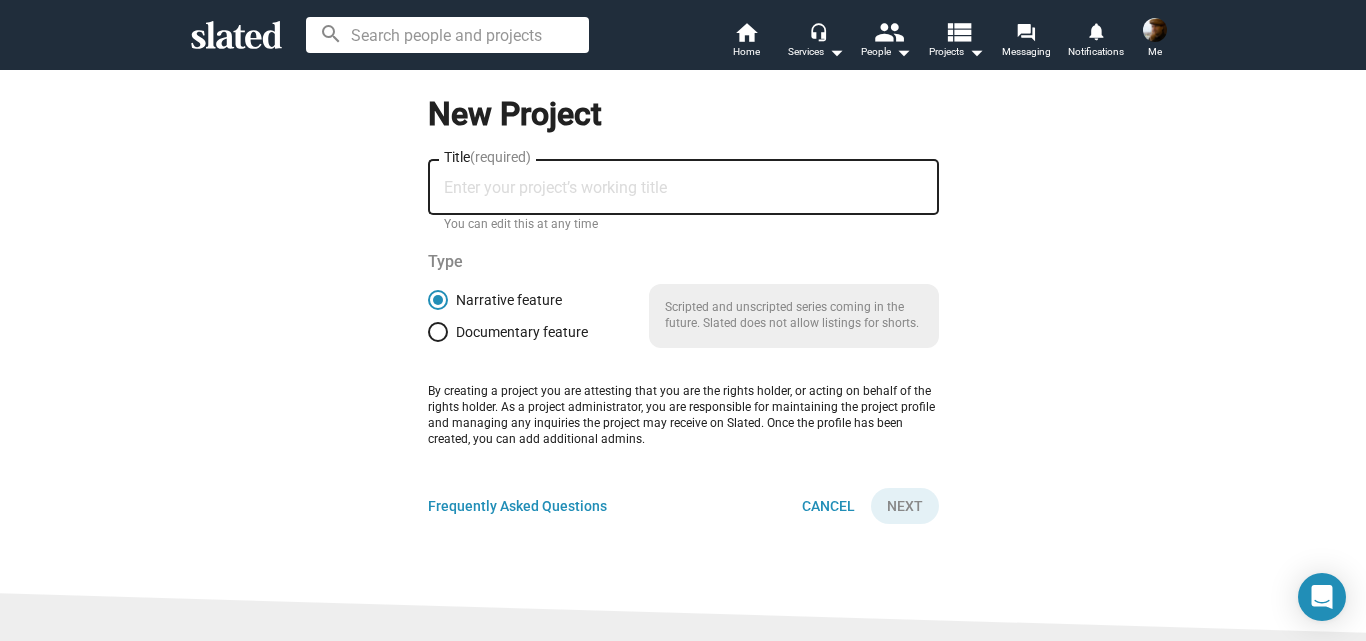 click on "Title  (required)" at bounding box center (683, 188) 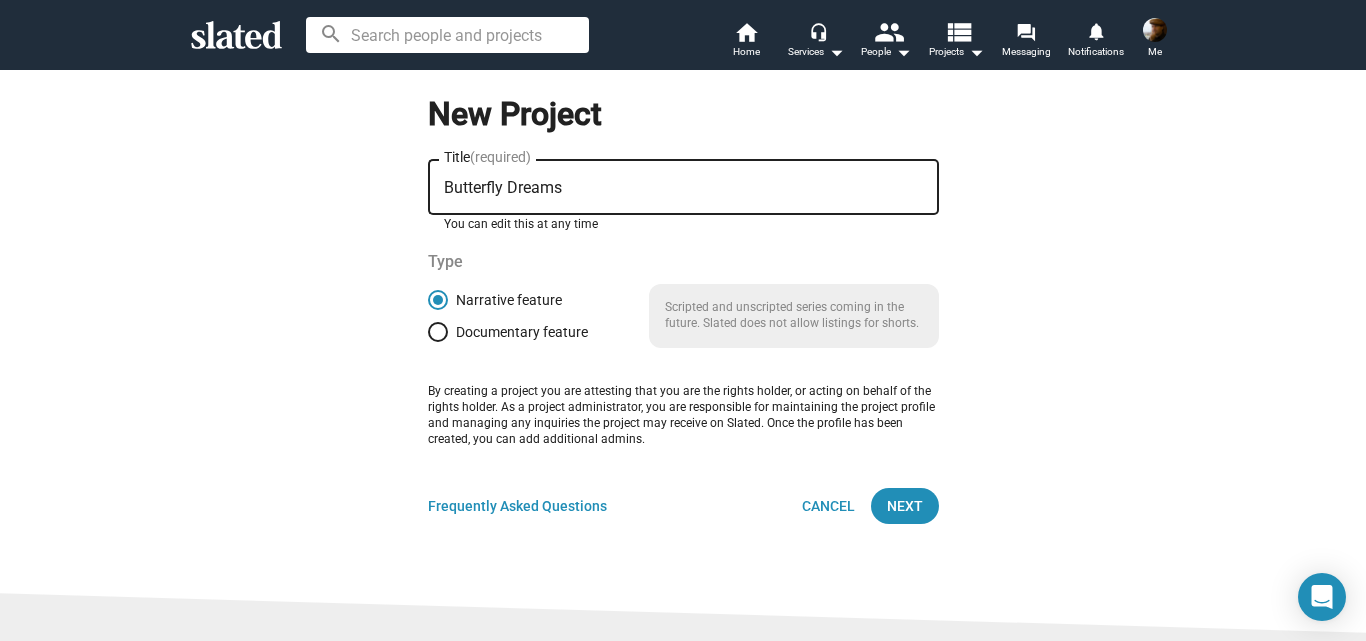 type on "Butterfly Dreams" 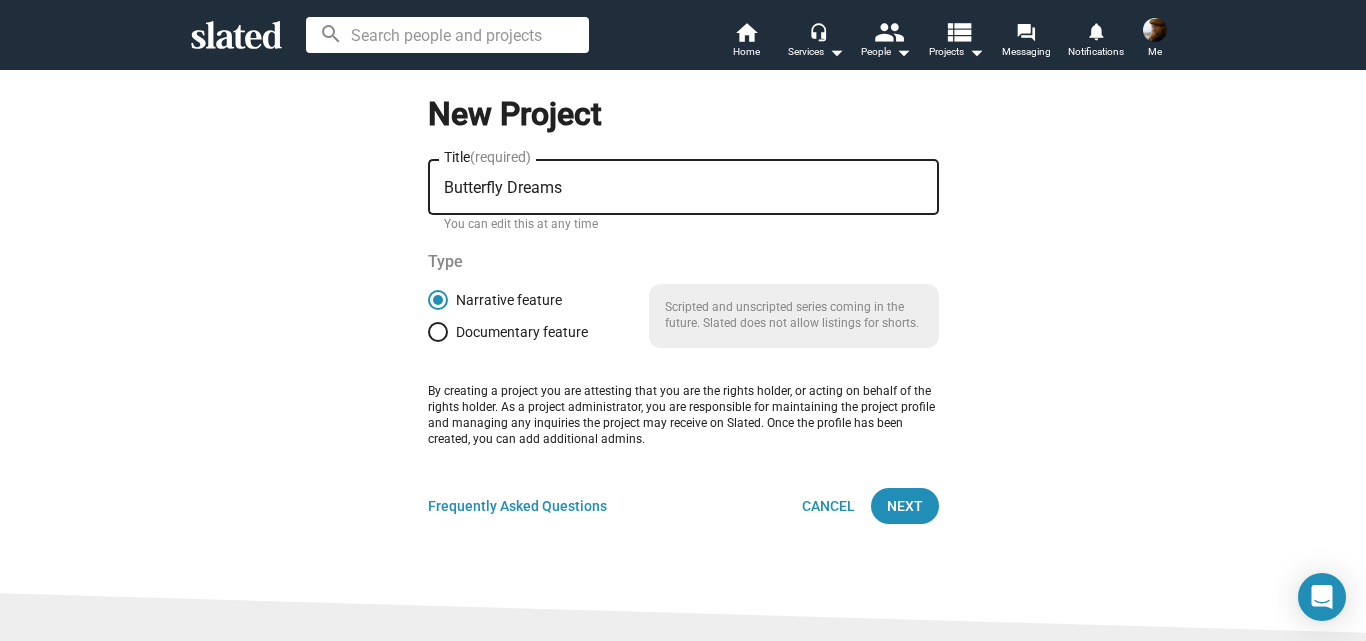 click on "New Project Butterfly Dreams Title  (required) You can edit this at any time Type  Narrative feature  Documentary feature Scripted and unscripted series coming in the future. Slated does not allow listings for shorts. By creating a project you are attesting that you are the rights holder, or acting on behalf of the rights holder. As a project administrator, you are responsible for maintaining the project profile and managing any inquiries the project may receive on Slated. Once the profile has been created, you can add additional admins. Frequently Asked Questions Cancel Next" at bounding box center [683, 308] 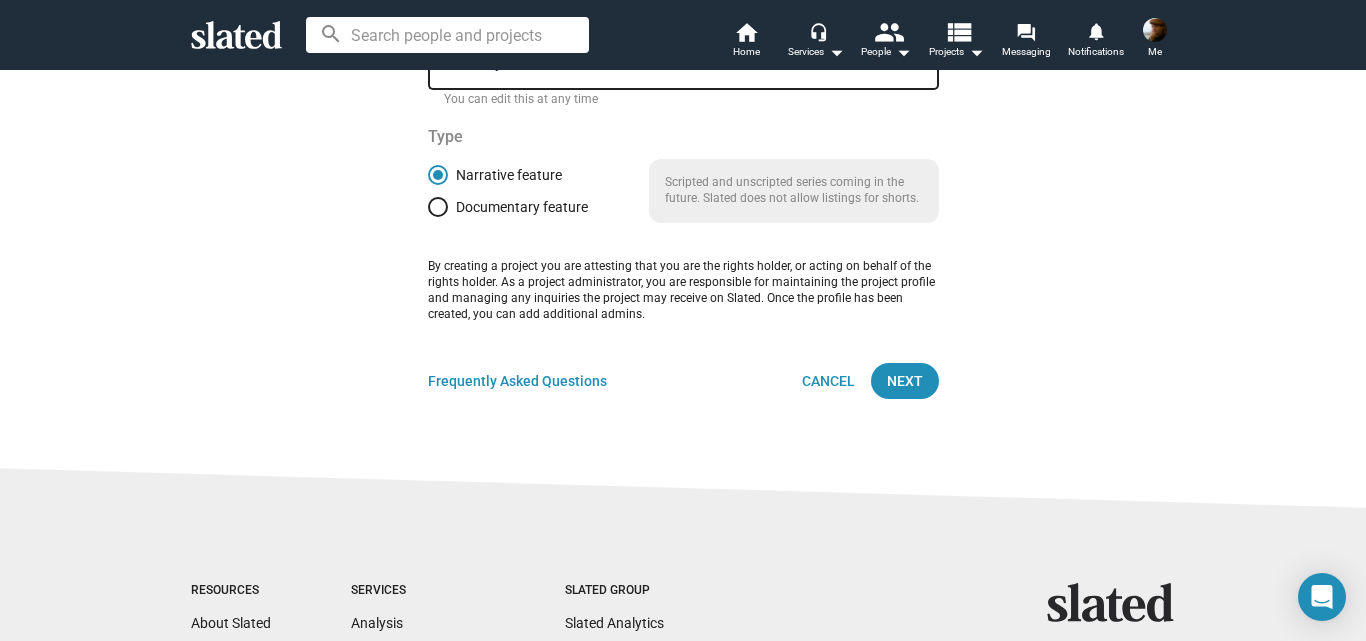 scroll, scrollTop: 127, scrollLeft: 0, axis: vertical 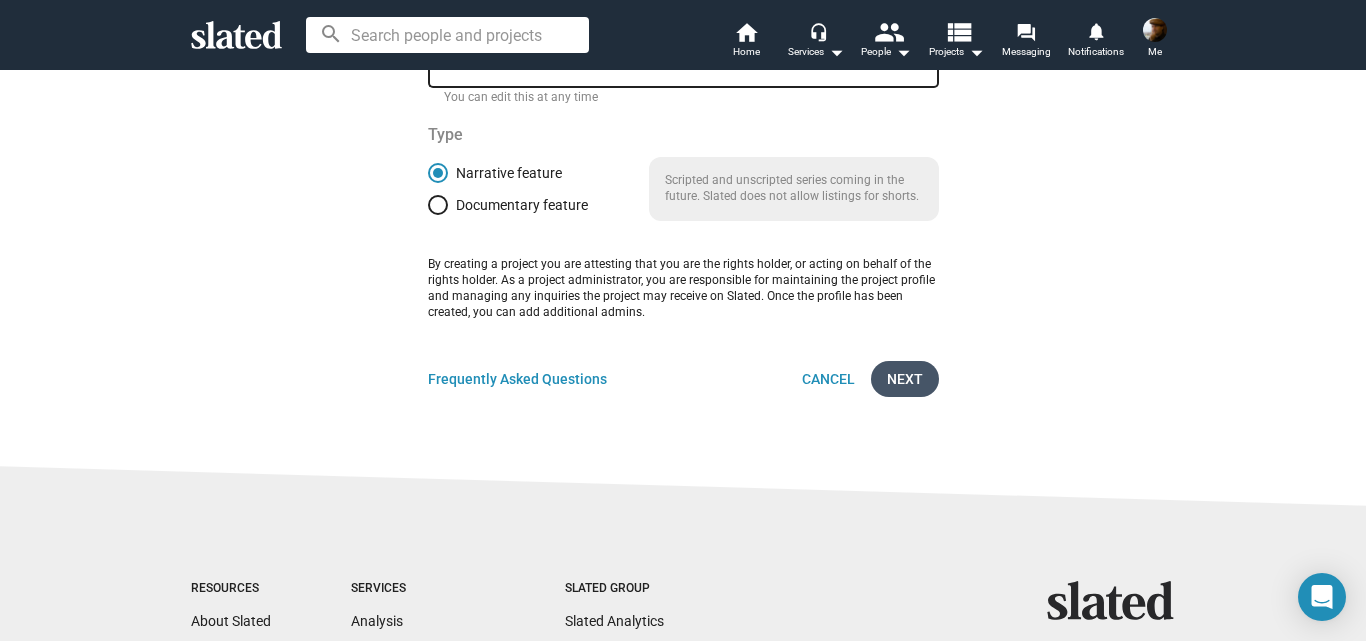 click on "Next" at bounding box center [905, 379] 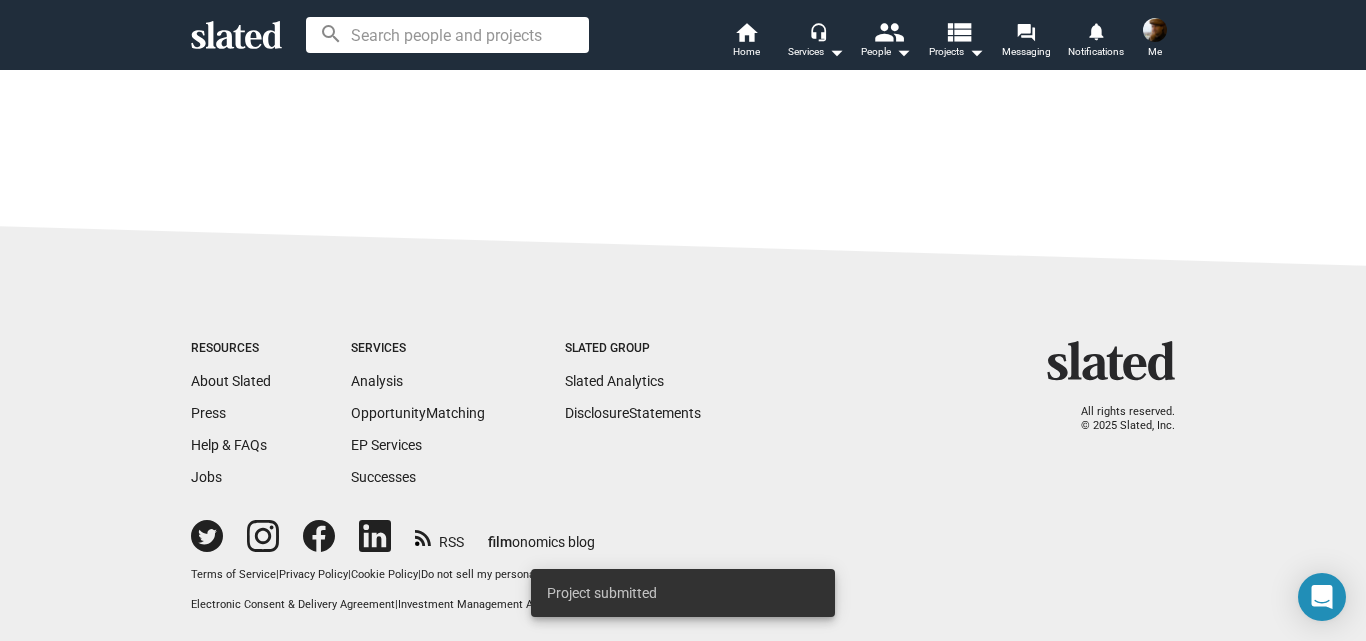 scroll, scrollTop: 0, scrollLeft: 0, axis: both 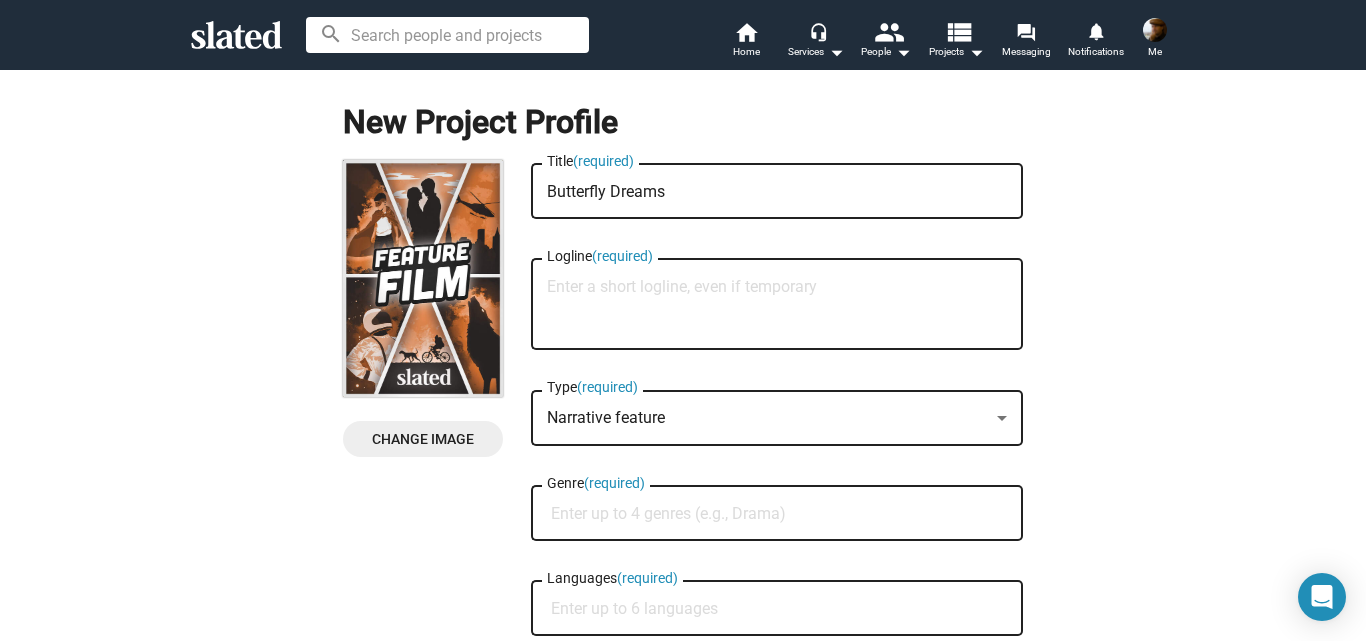 click on "Logline  (required)" at bounding box center [777, 305] 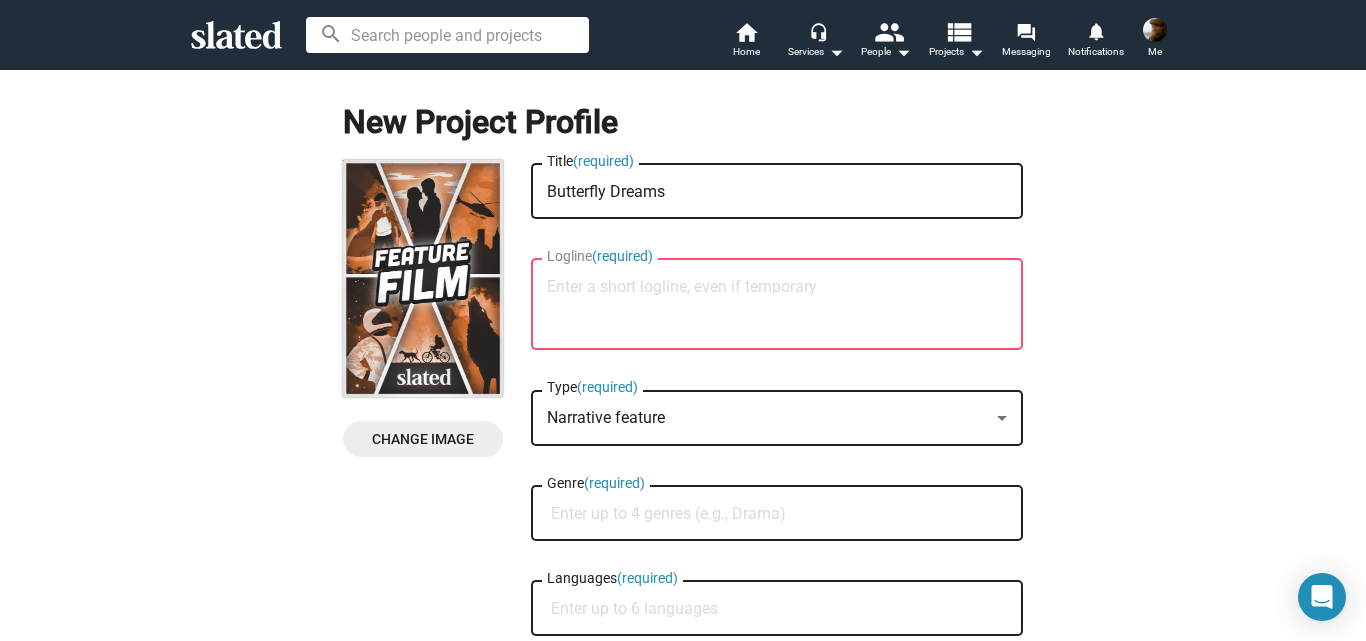 scroll, scrollTop: 500, scrollLeft: 0, axis: vertical 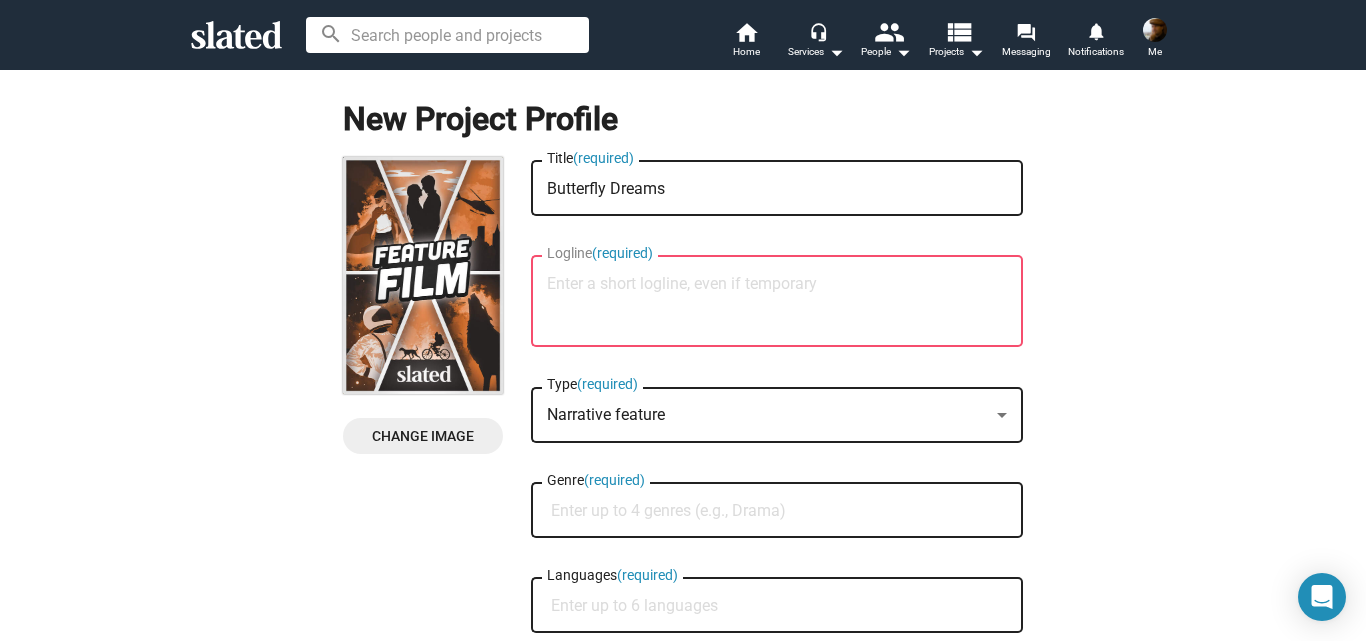 click on "Logline  (required)" at bounding box center [777, 302] 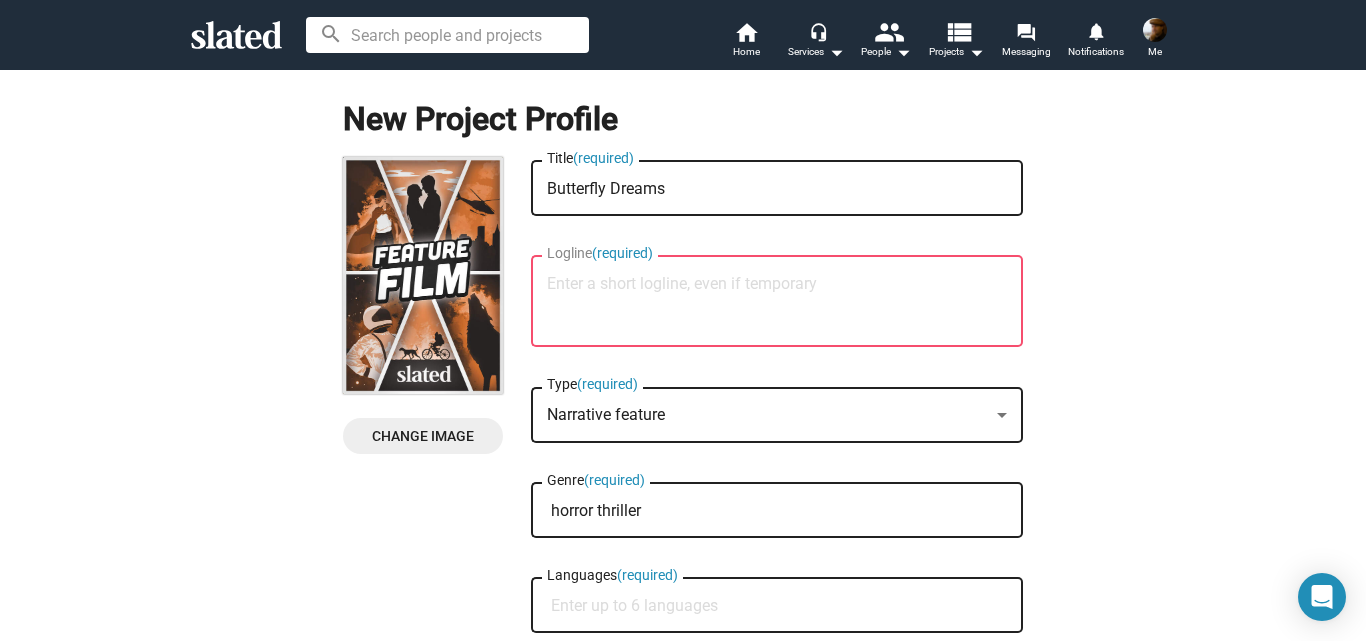 type on "horror thriller" 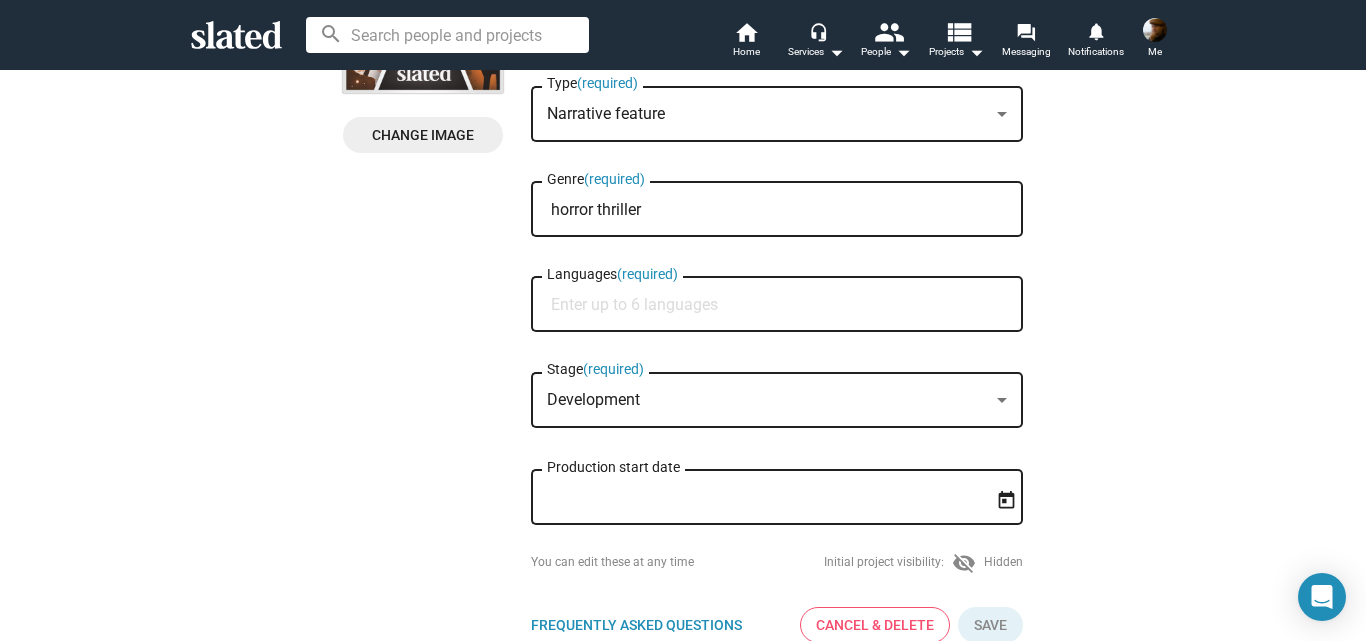 scroll, scrollTop: 306, scrollLeft: 0, axis: vertical 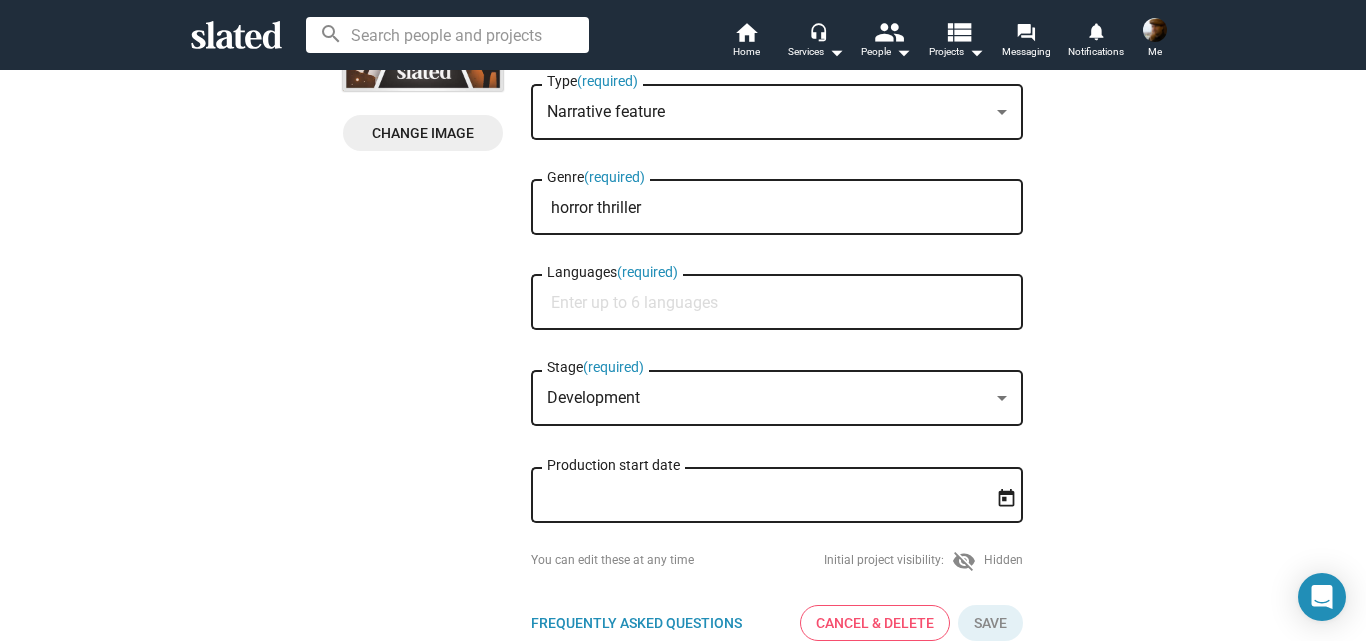 type on "When masks change identities can be concealed with deadly consequences." 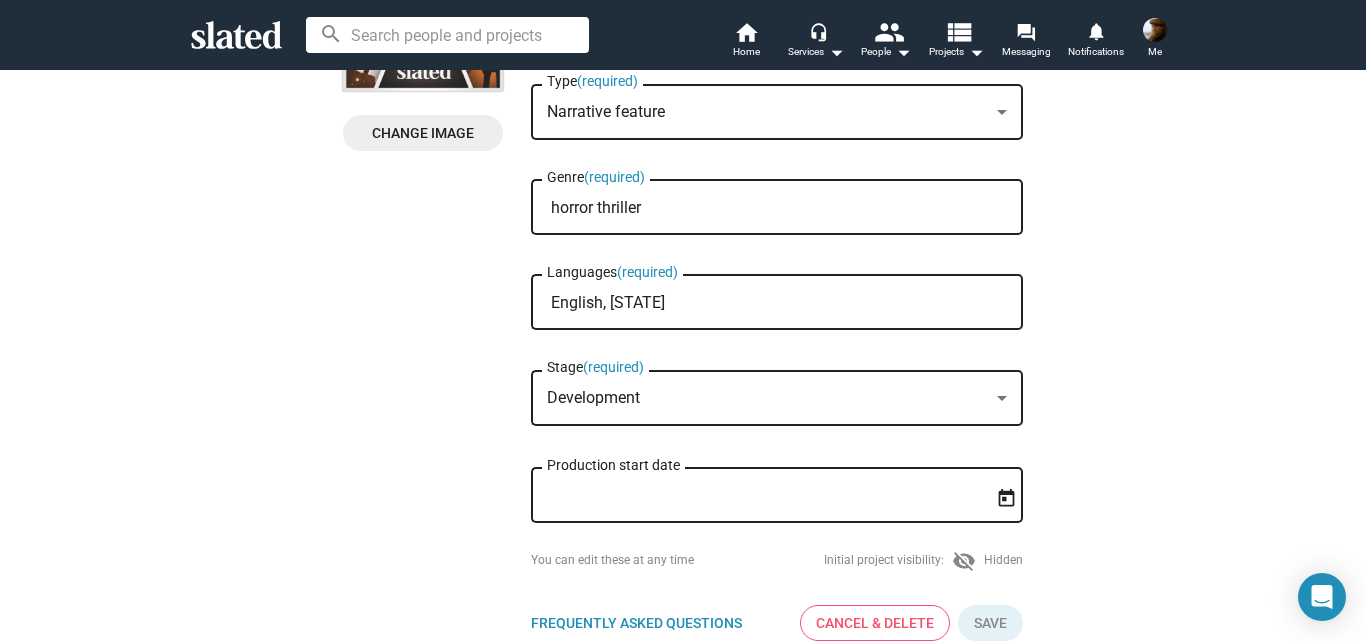 type on "English, [STATE]" 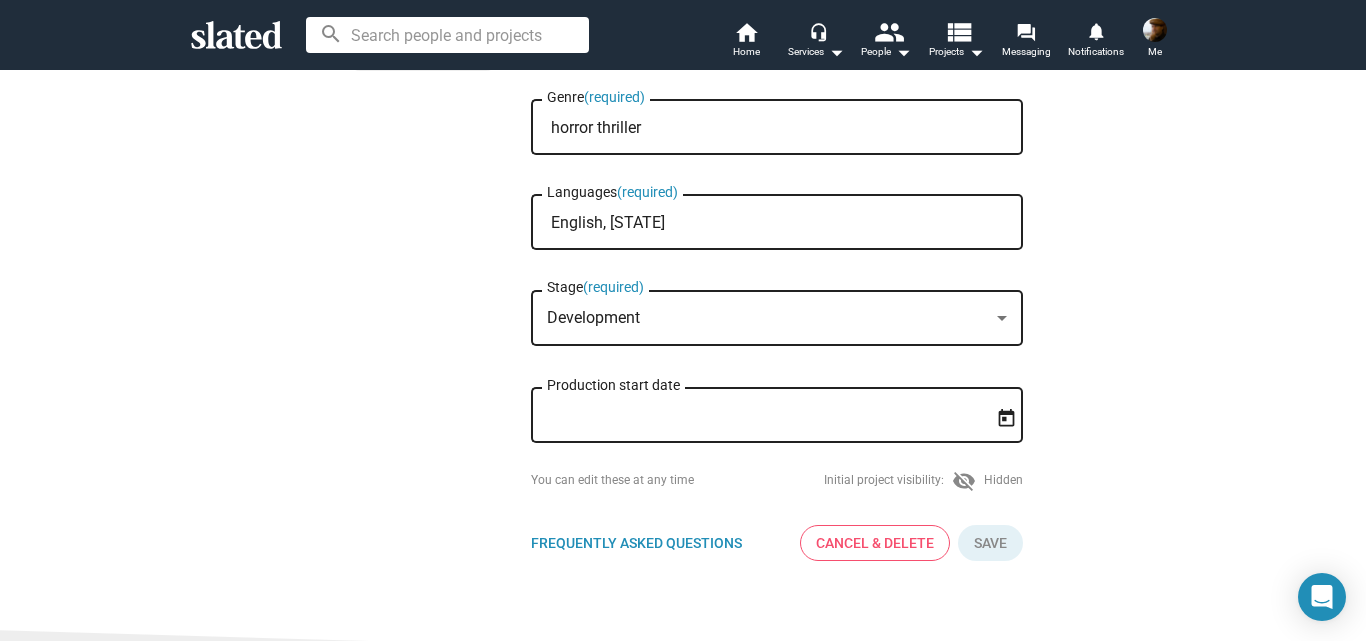 scroll, scrollTop: 426, scrollLeft: 0, axis: vertical 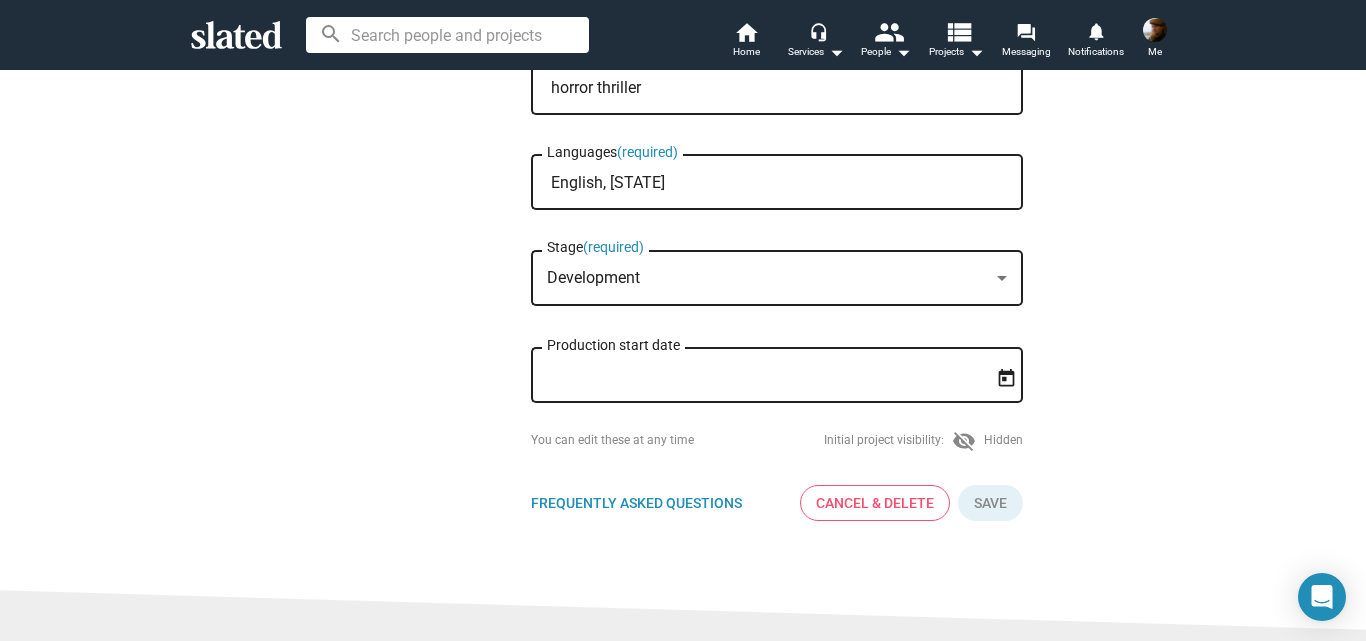 click on "Production start date" at bounding box center (763, 376) 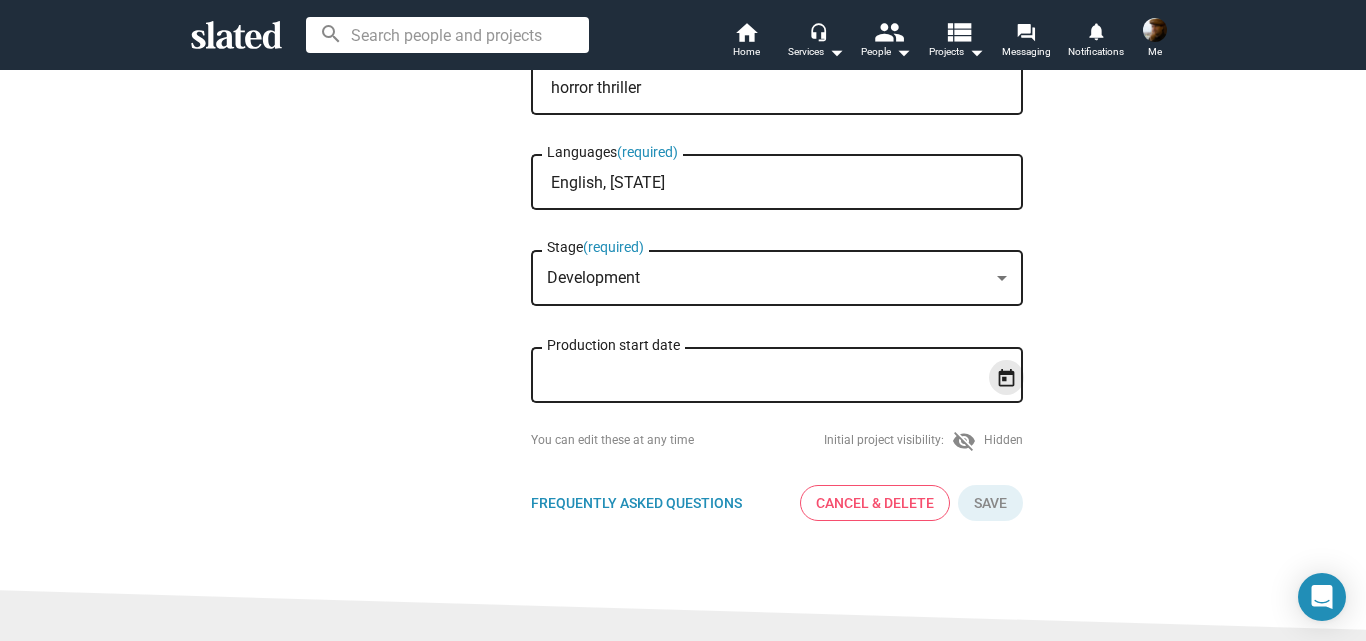 click at bounding box center [1006, 378] 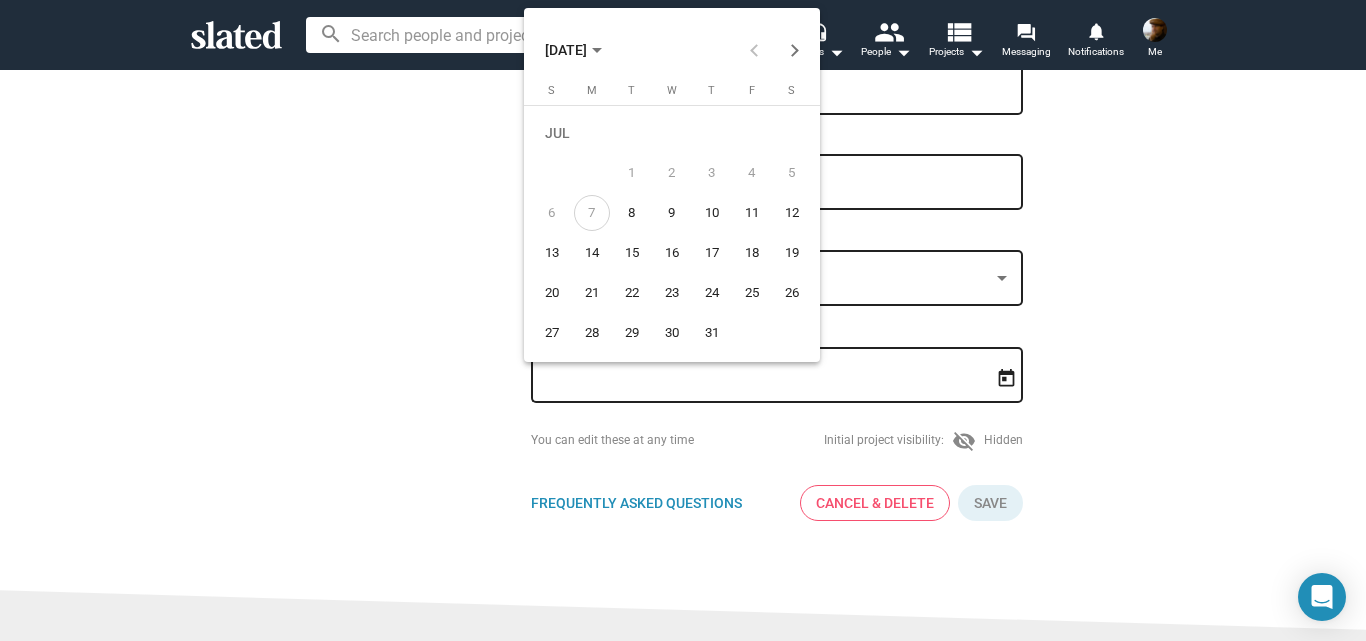click at bounding box center [597, 50] 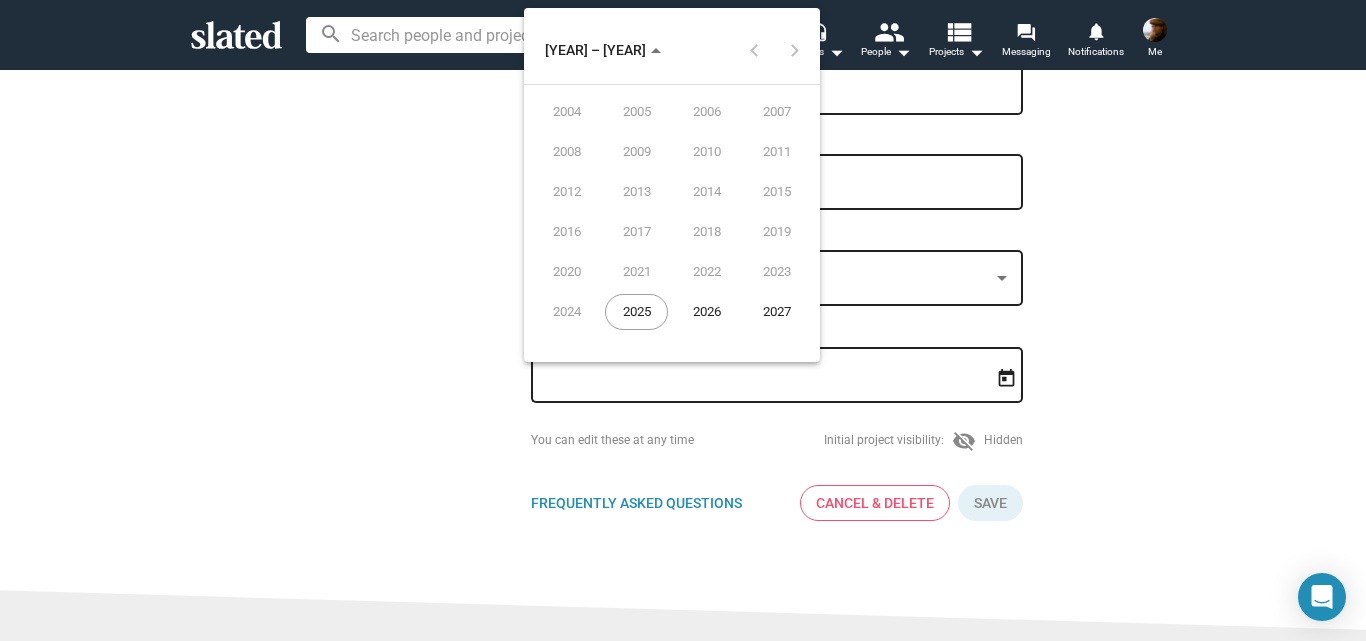 click on "2026" at bounding box center (706, 312) 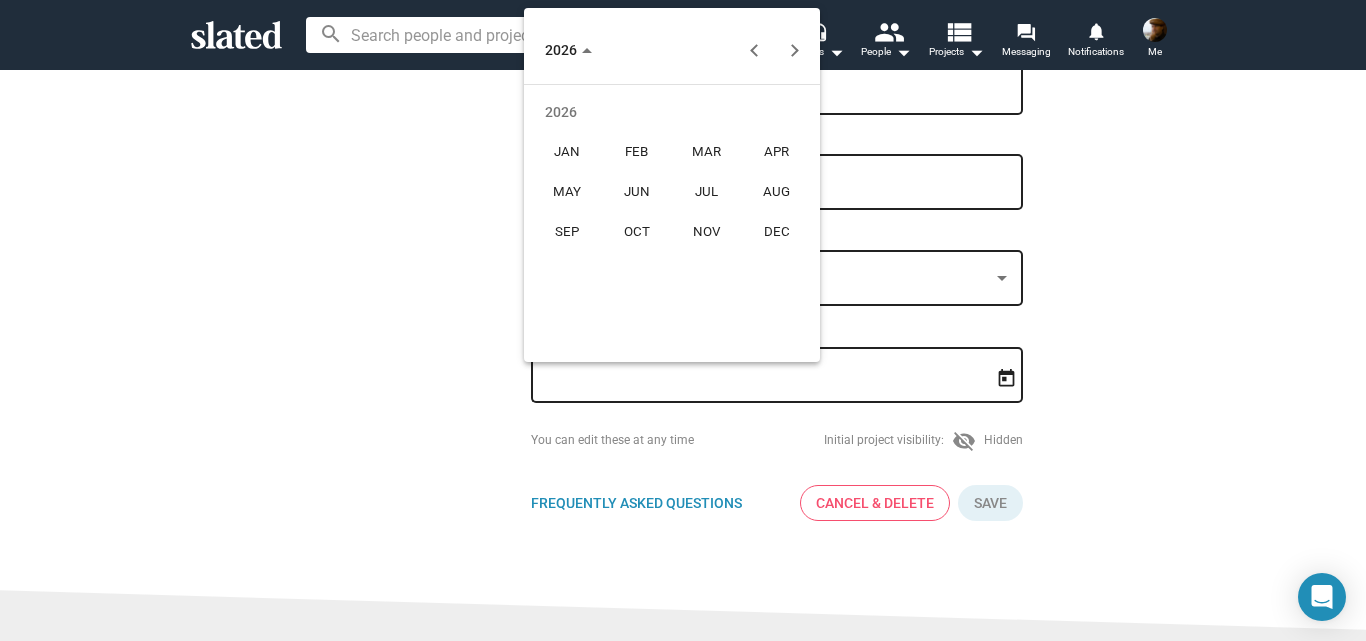 click on "JAN" at bounding box center [566, 152] 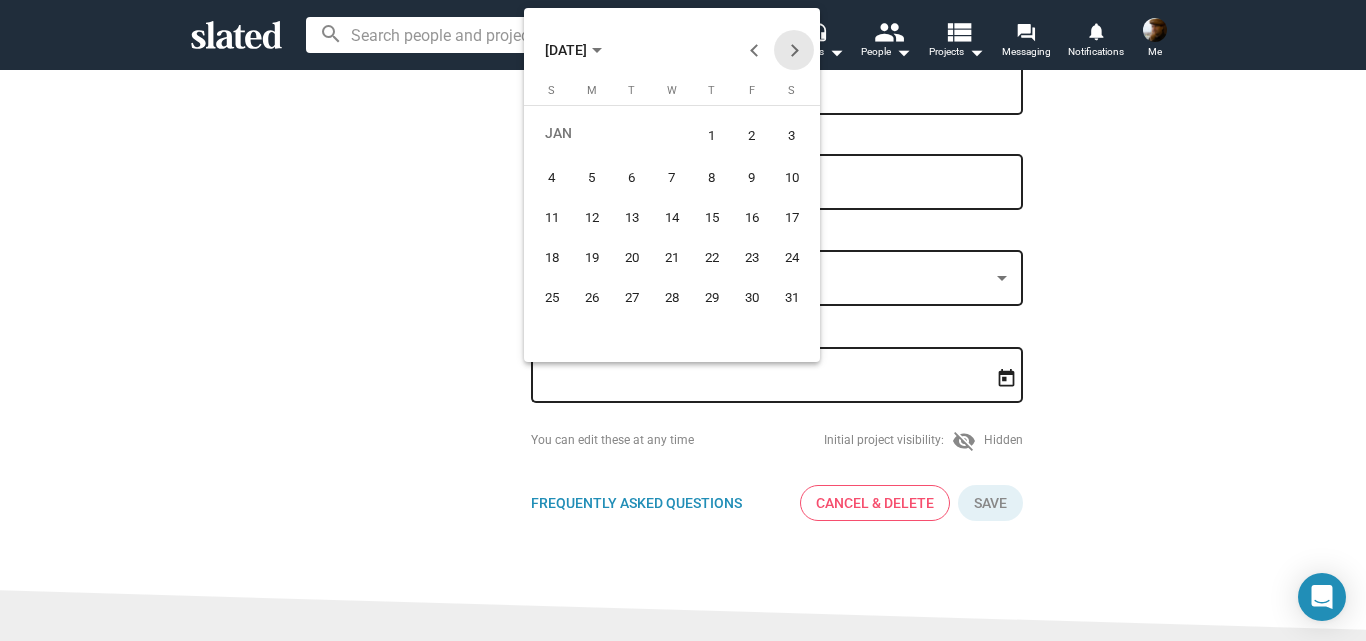 click at bounding box center (794, 50) 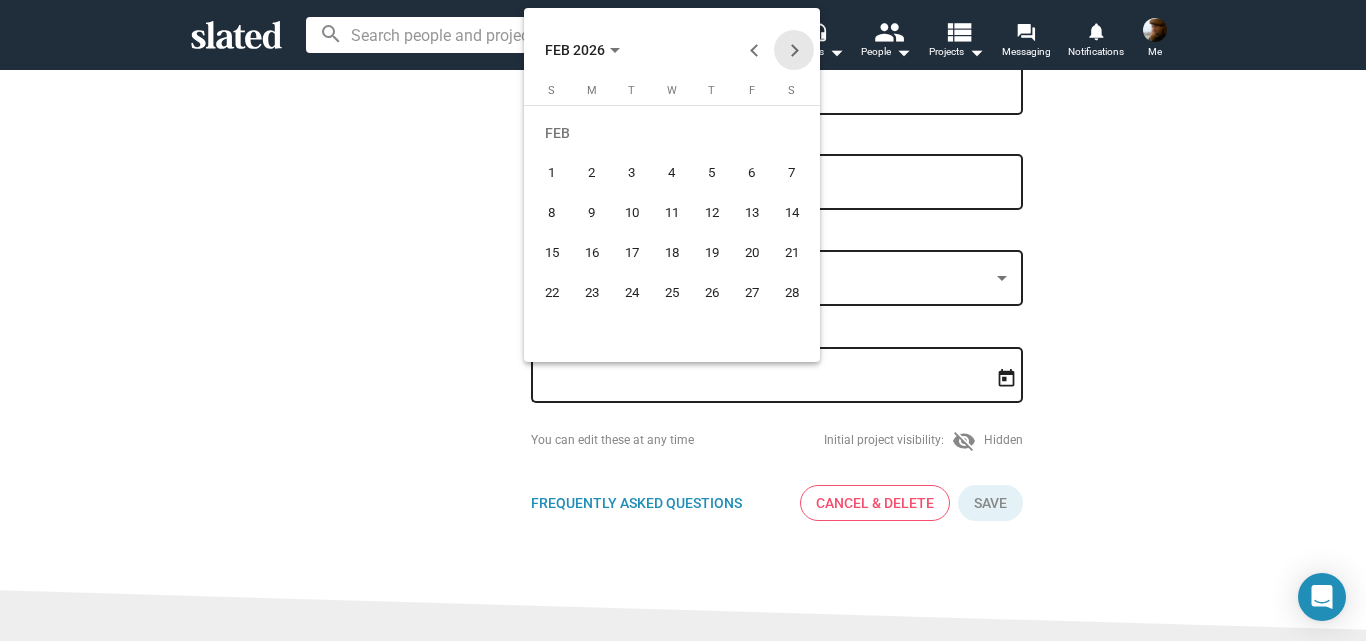 click at bounding box center [794, 50] 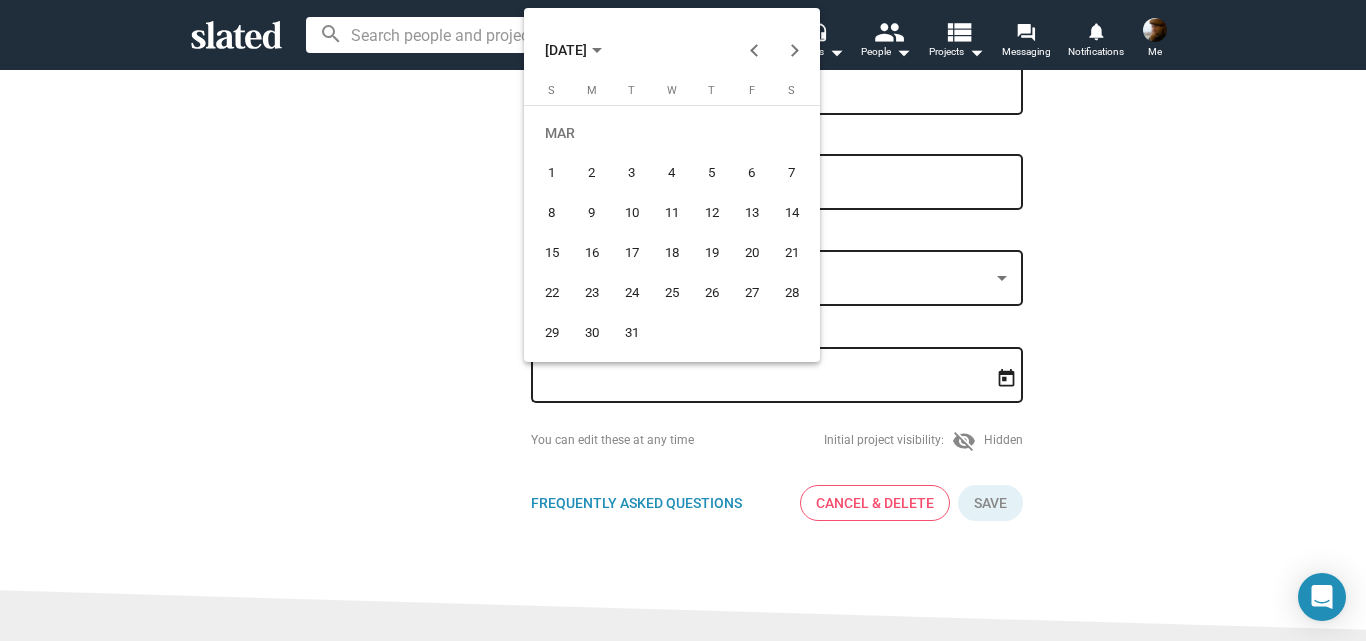 click on "20" at bounding box center (752, 253) 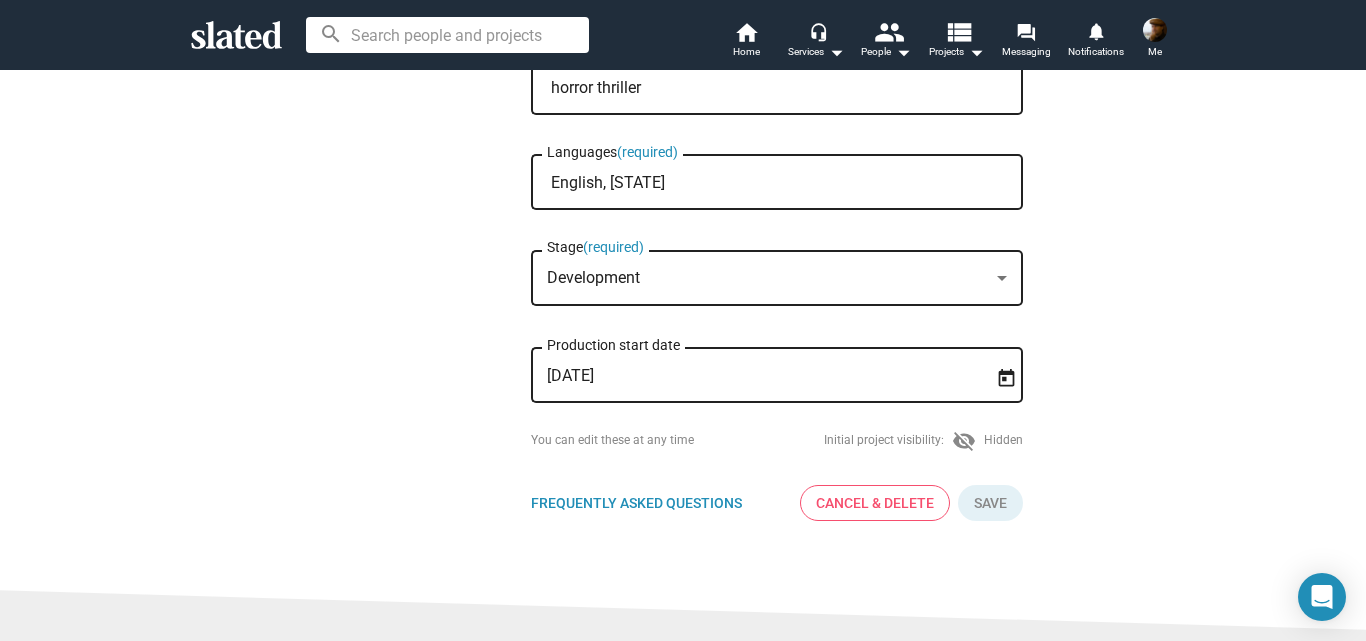 drag, startPoint x: 1054, startPoint y: 493, endPoint x: 1148, endPoint y: 430, distance: 113.15918 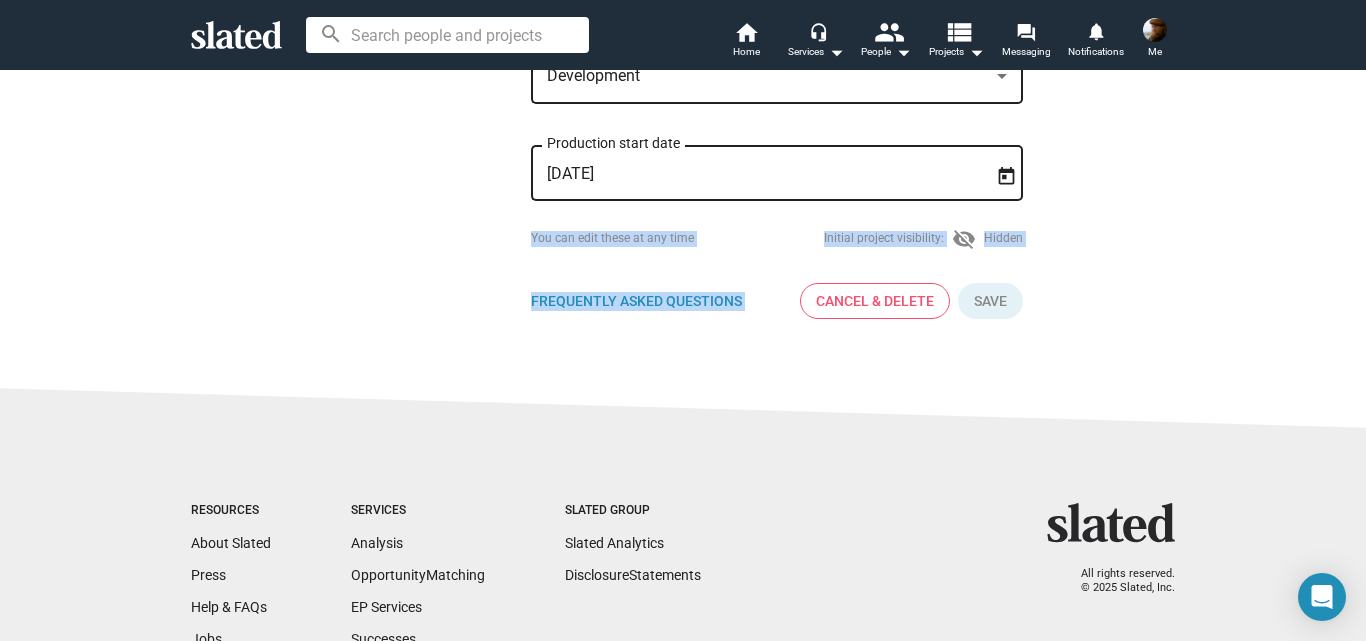 scroll, scrollTop: 625, scrollLeft: 0, axis: vertical 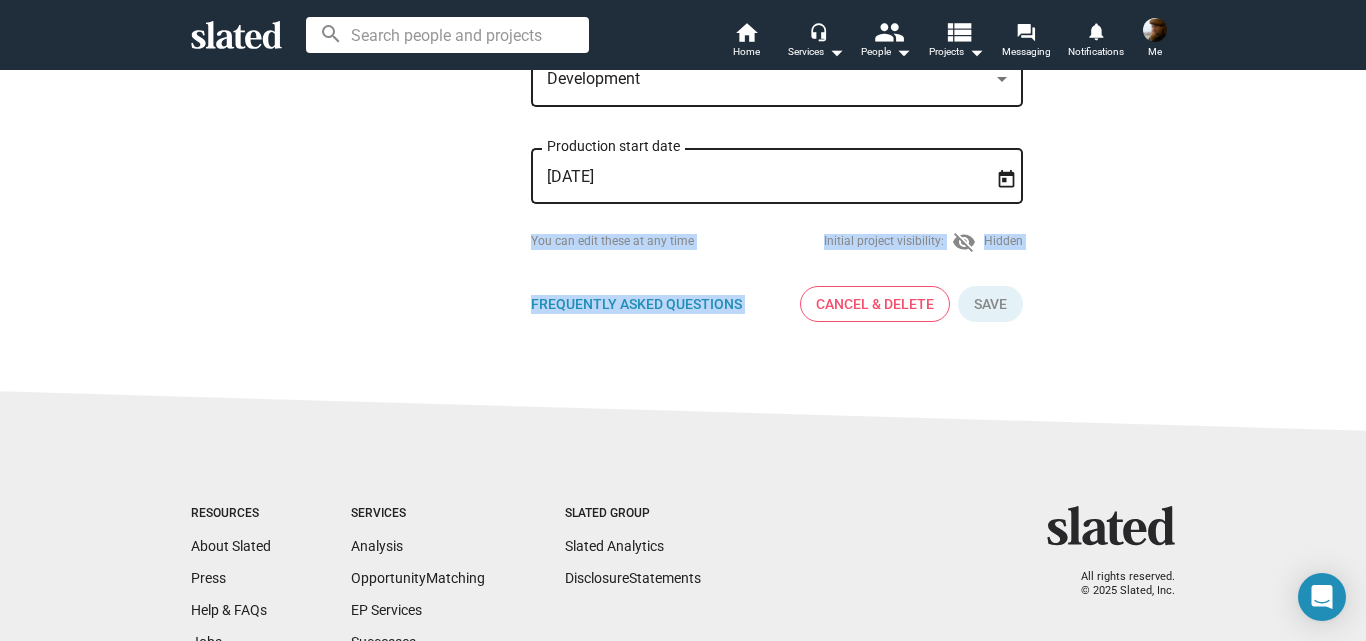 click on "New Project Butterfly Dreams Title  (required) When masks change identities can be concealed with deadly consequences. Logline  (required) Narrative feature Type  (required) horror thriller Genre  (required) English, Huron Languages  (required) Development Stage  (required) [DATE] Production start date You can edit these at any time  Initial project visibility:  visibility_off  Hidden  Frequently Asked Questions FAQ Cancel & Delete Save" at bounding box center (777, -63) 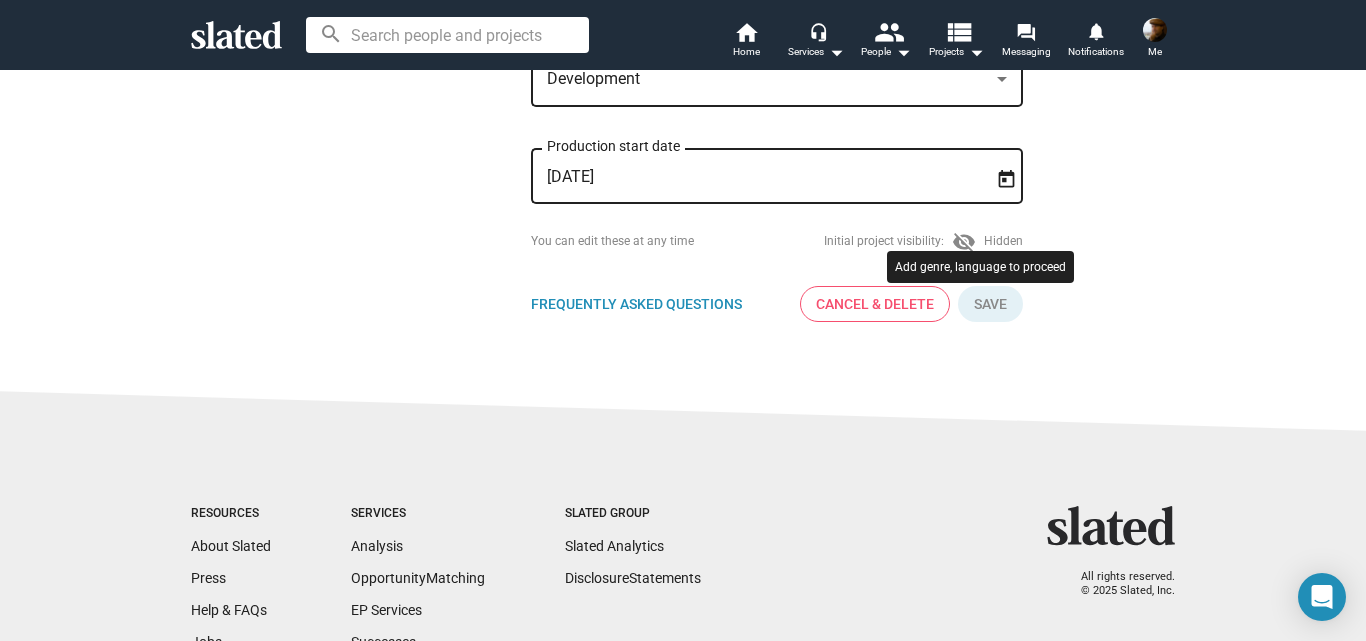click at bounding box center (990, 304) 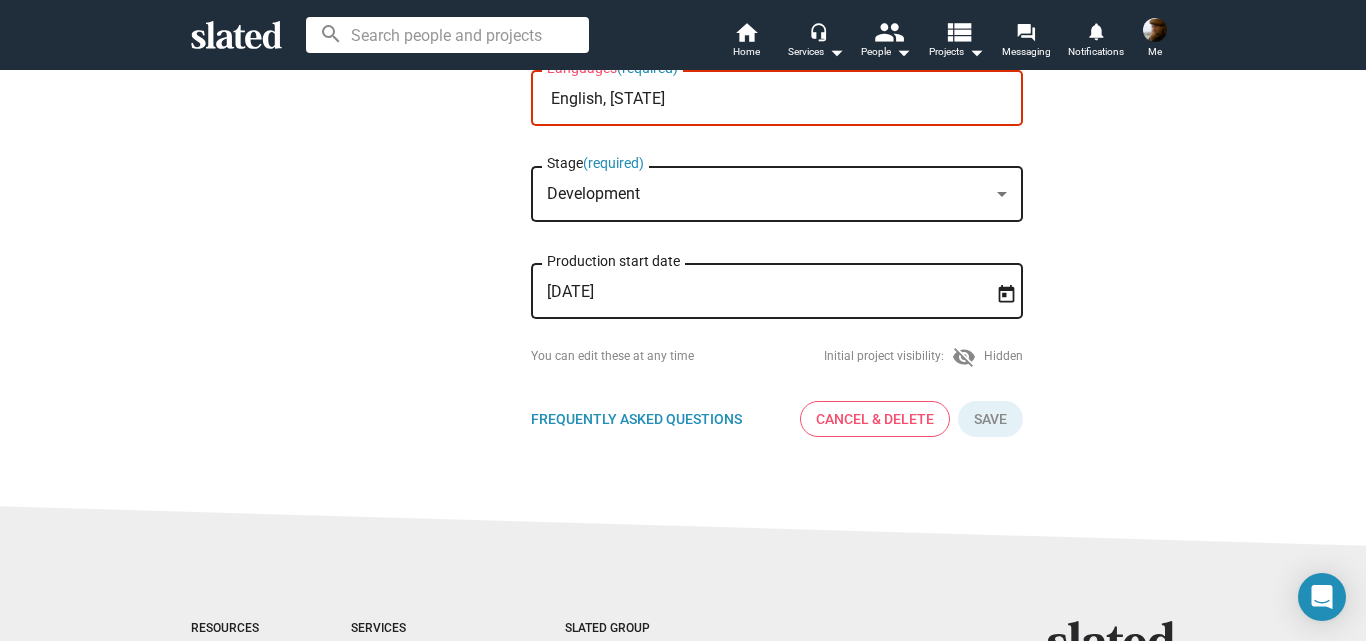 scroll, scrollTop: 516, scrollLeft: 0, axis: vertical 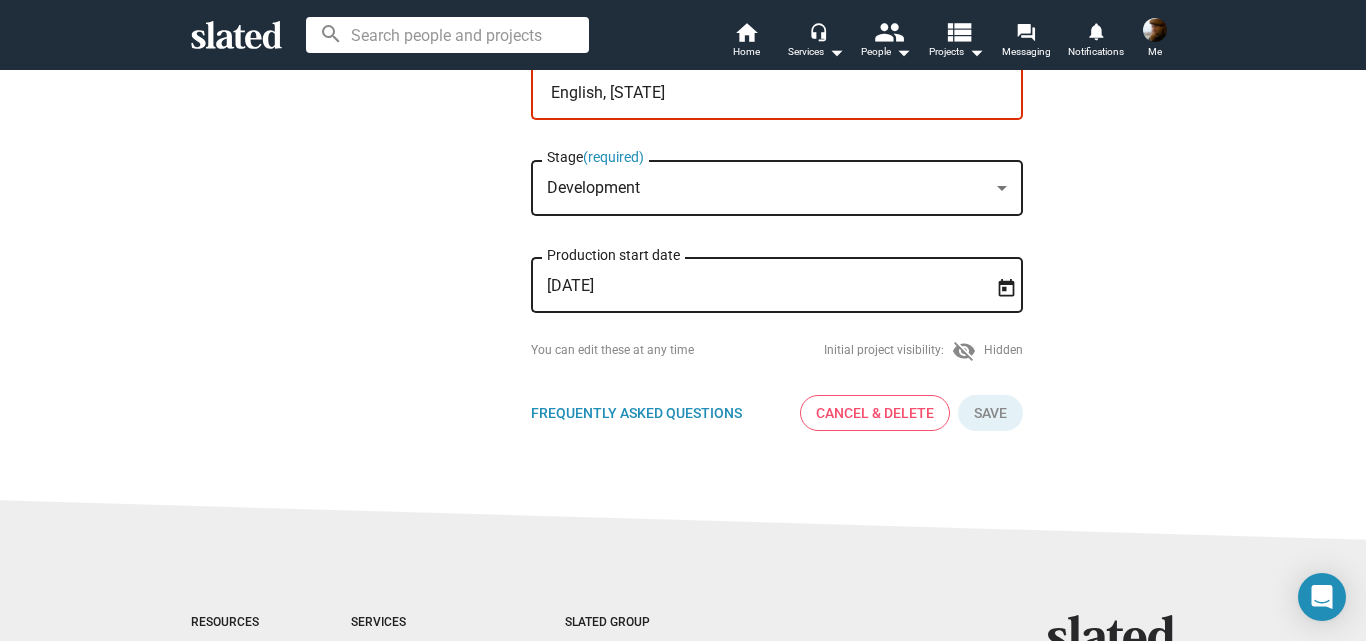 click on "visibility_off" at bounding box center (964, 351) 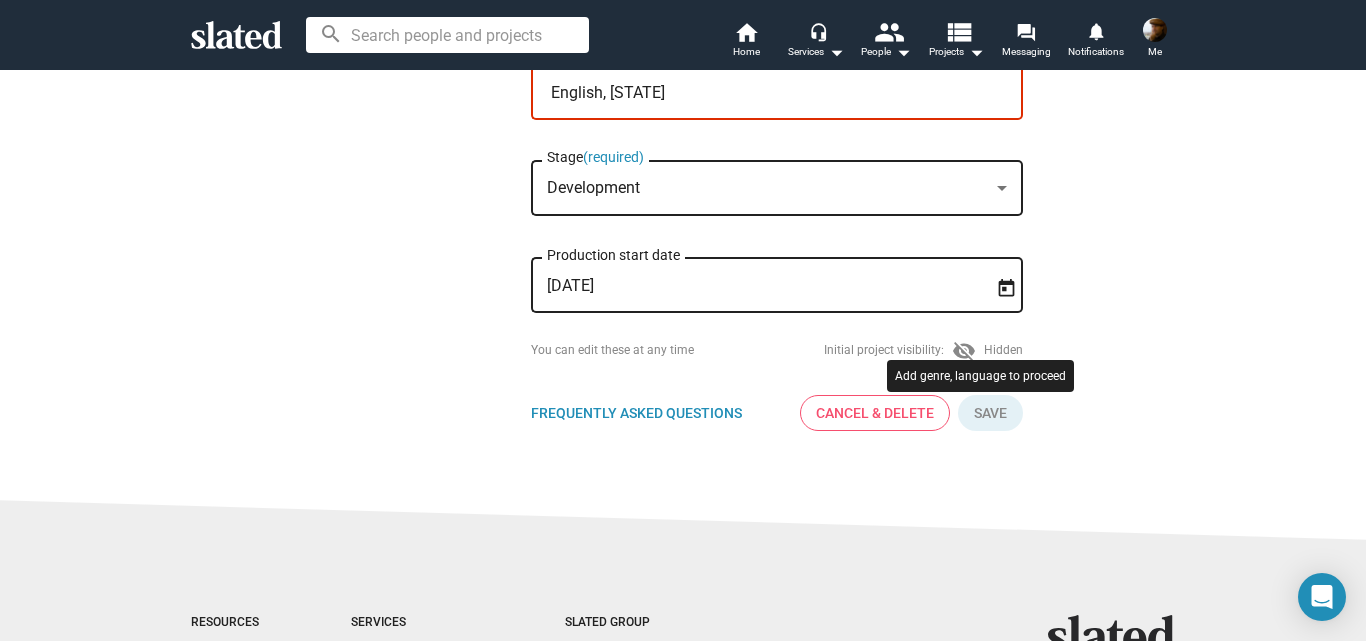click at bounding box center (990, 413) 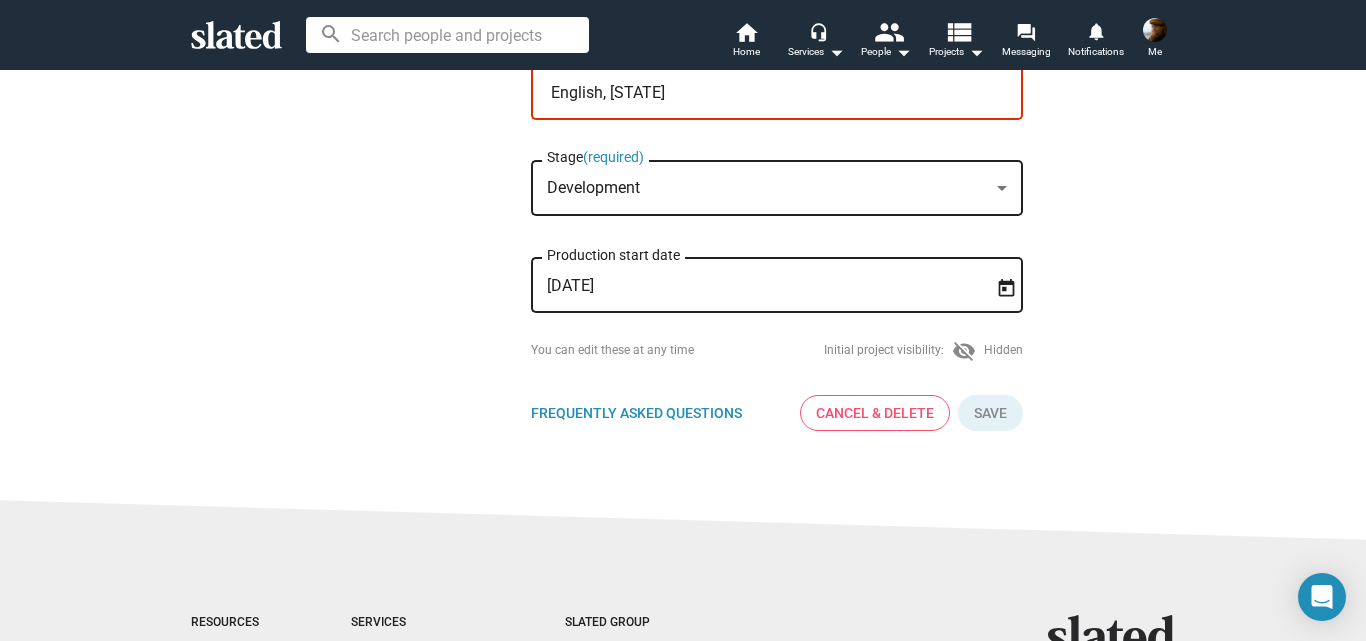 click at bounding box center [990, 413] 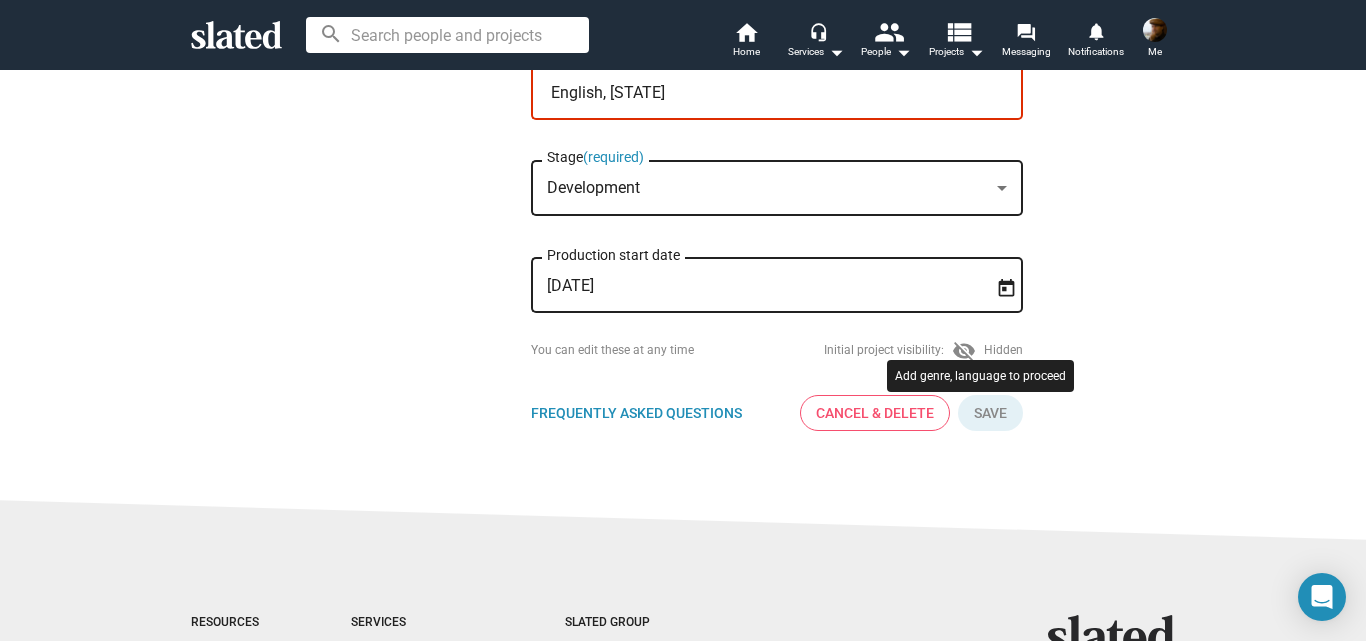 drag, startPoint x: 992, startPoint y: 411, endPoint x: 1111, endPoint y: 366, distance: 127.22421 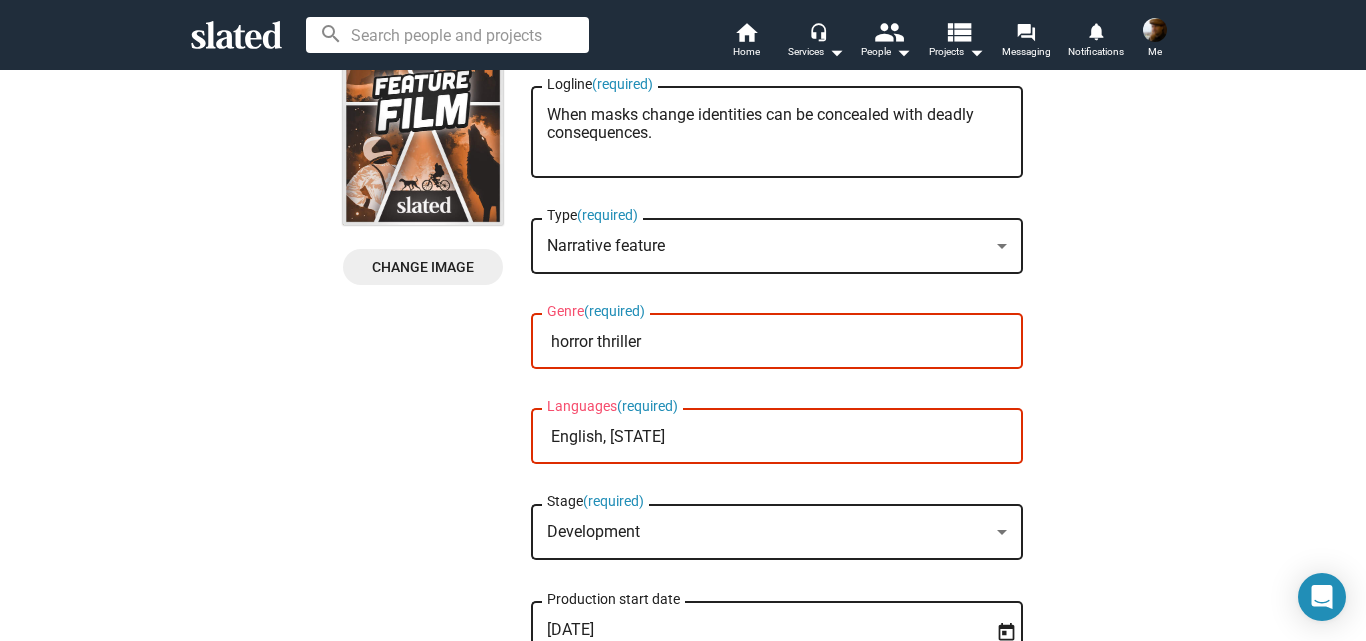 scroll, scrollTop: 169, scrollLeft: 0, axis: vertical 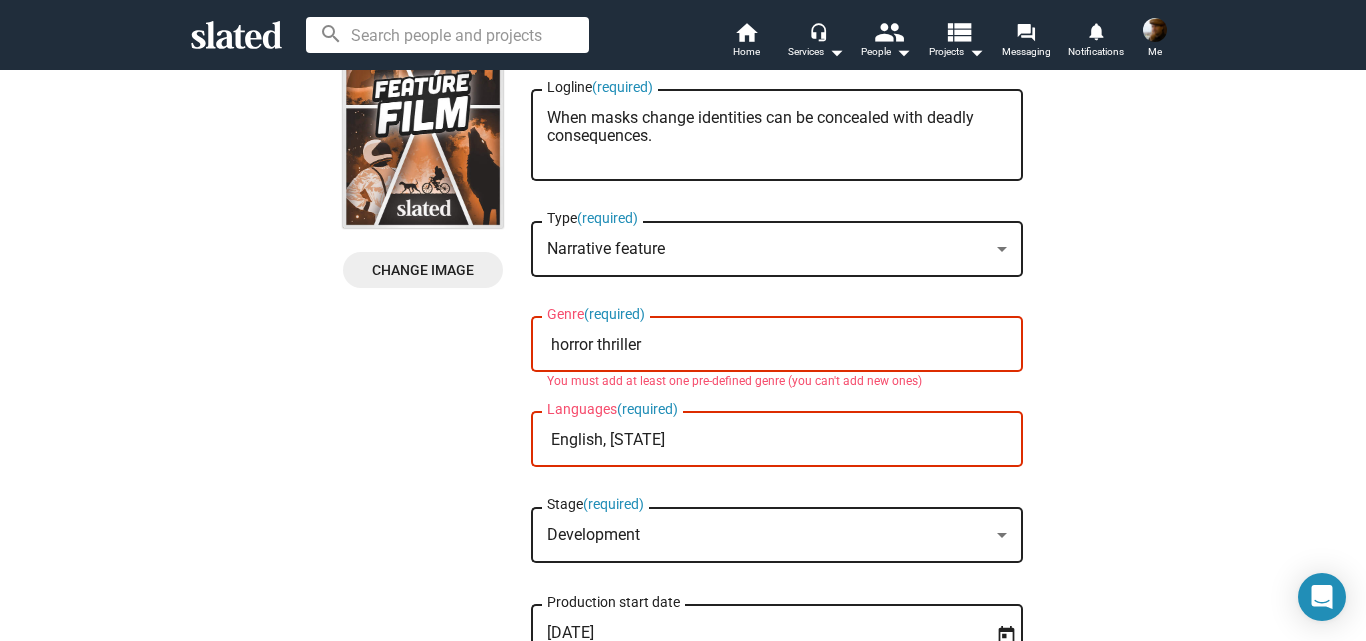 click on "horror thriller" at bounding box center [781, 345] 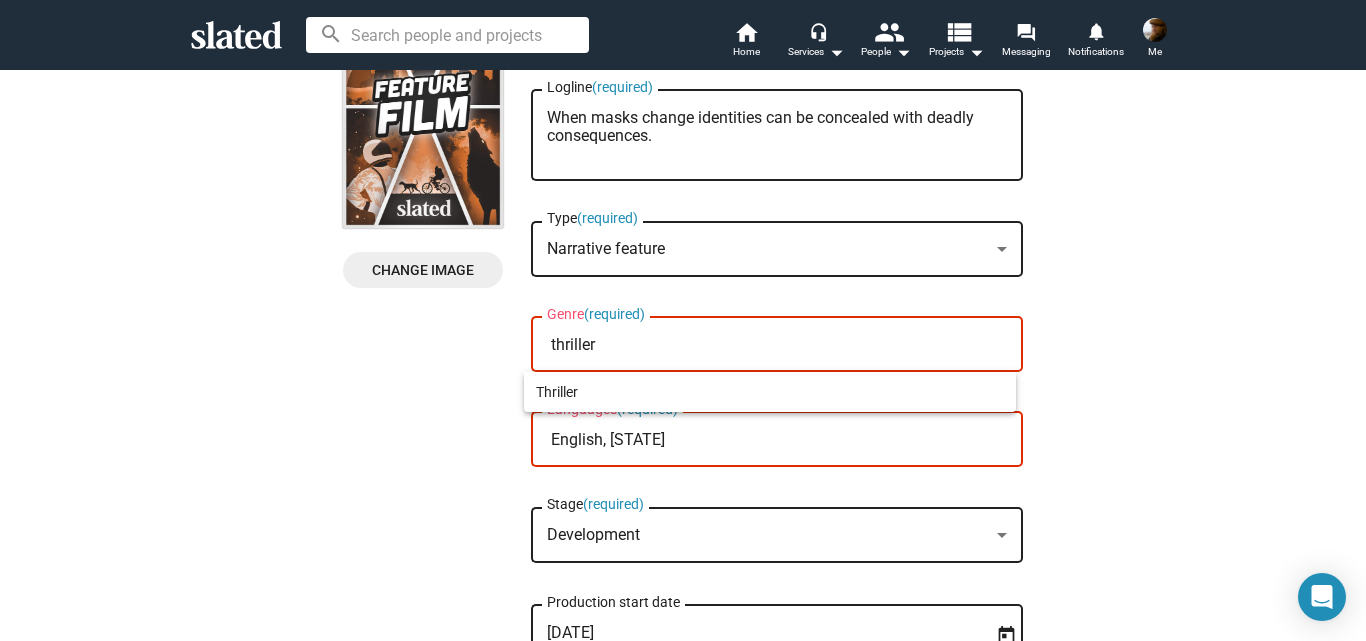 type on "thriller" 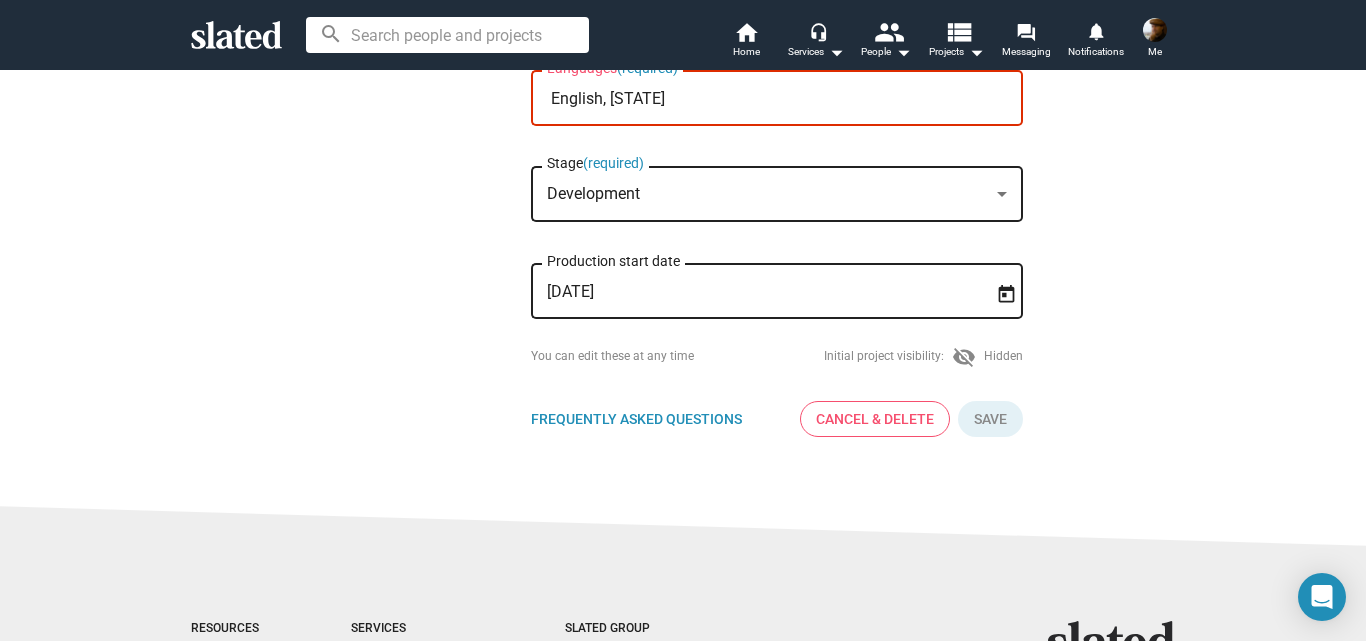 scroll, scrollTop: 572, scrollLeft: 0, axis: vertical 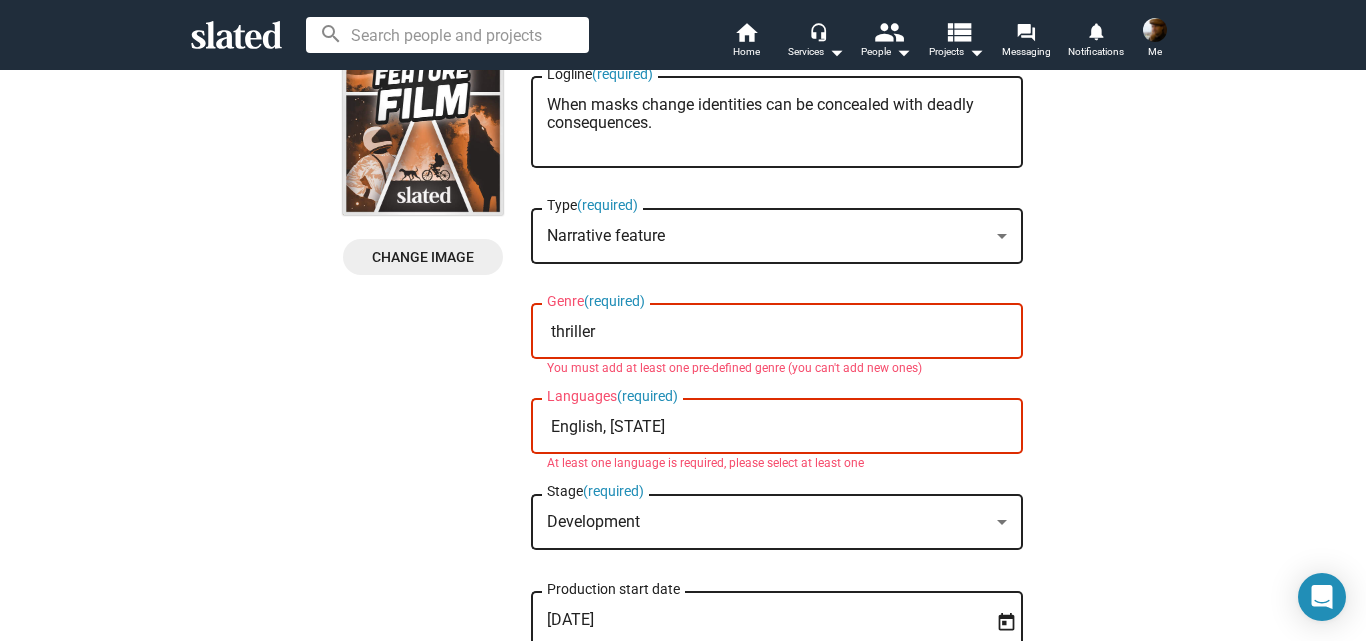click on "English, [STATE]" at bounding box center (781, 427) 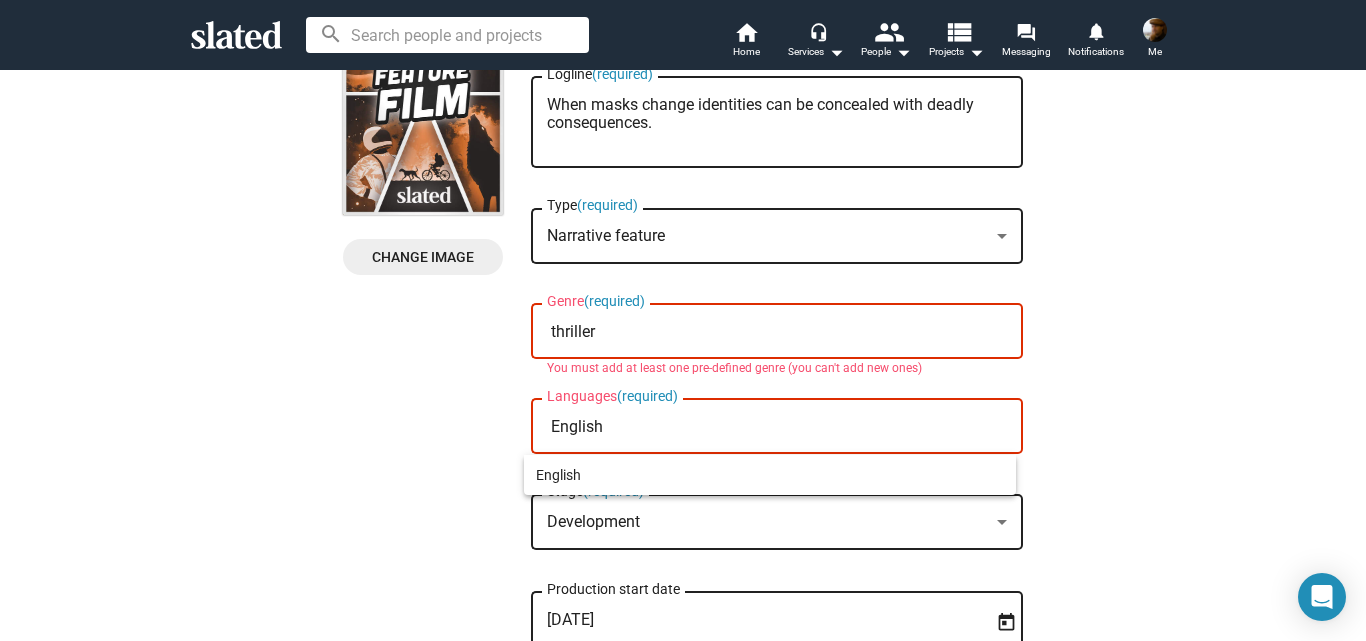 type on "English" 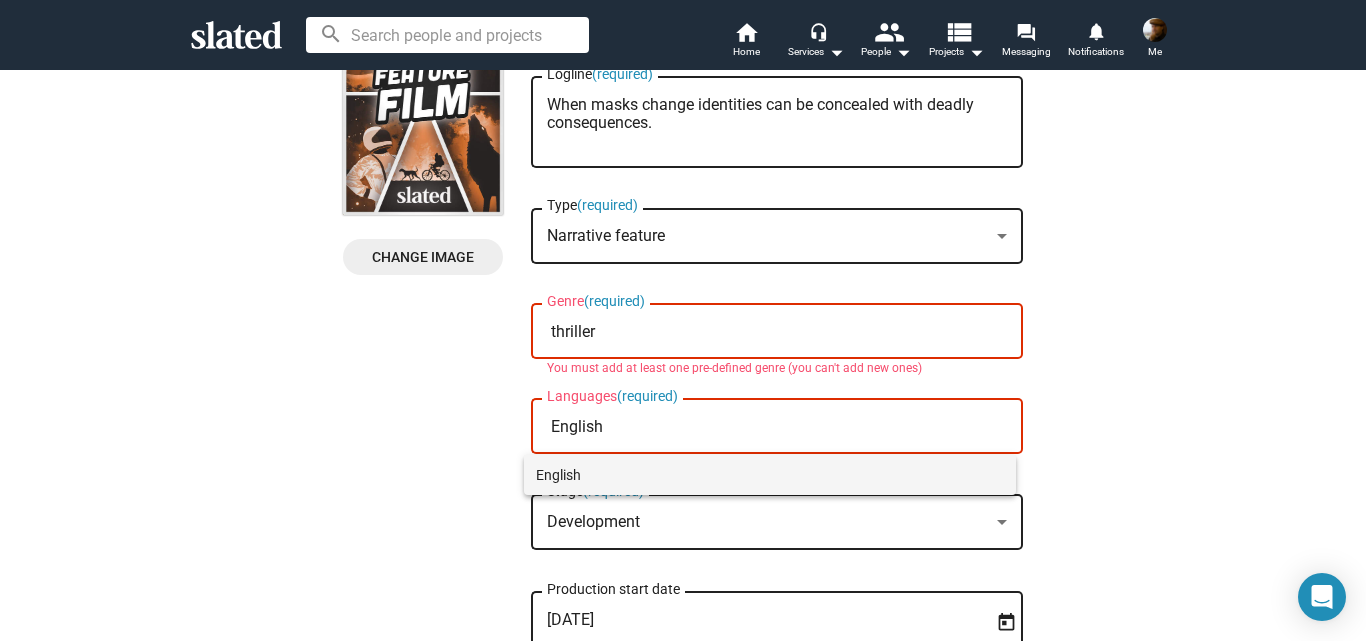 click on "English" at bounding box center (770, 475) 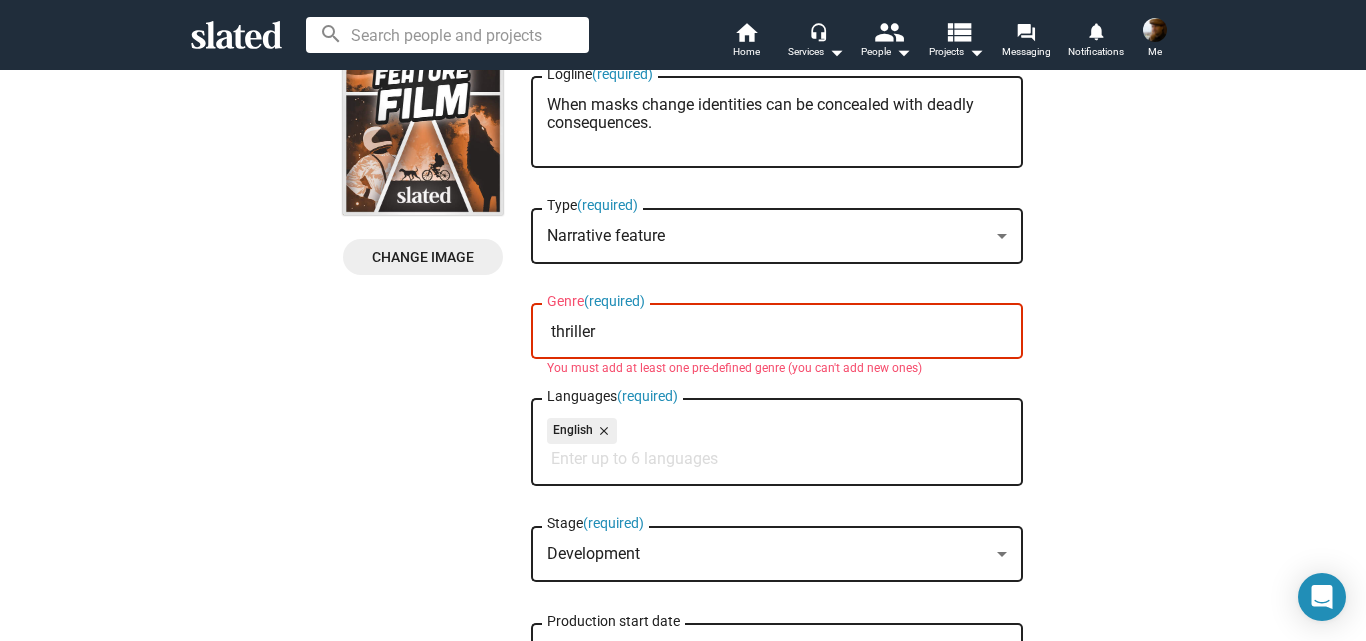 click on "thriller" at bounding box center (781, 332) 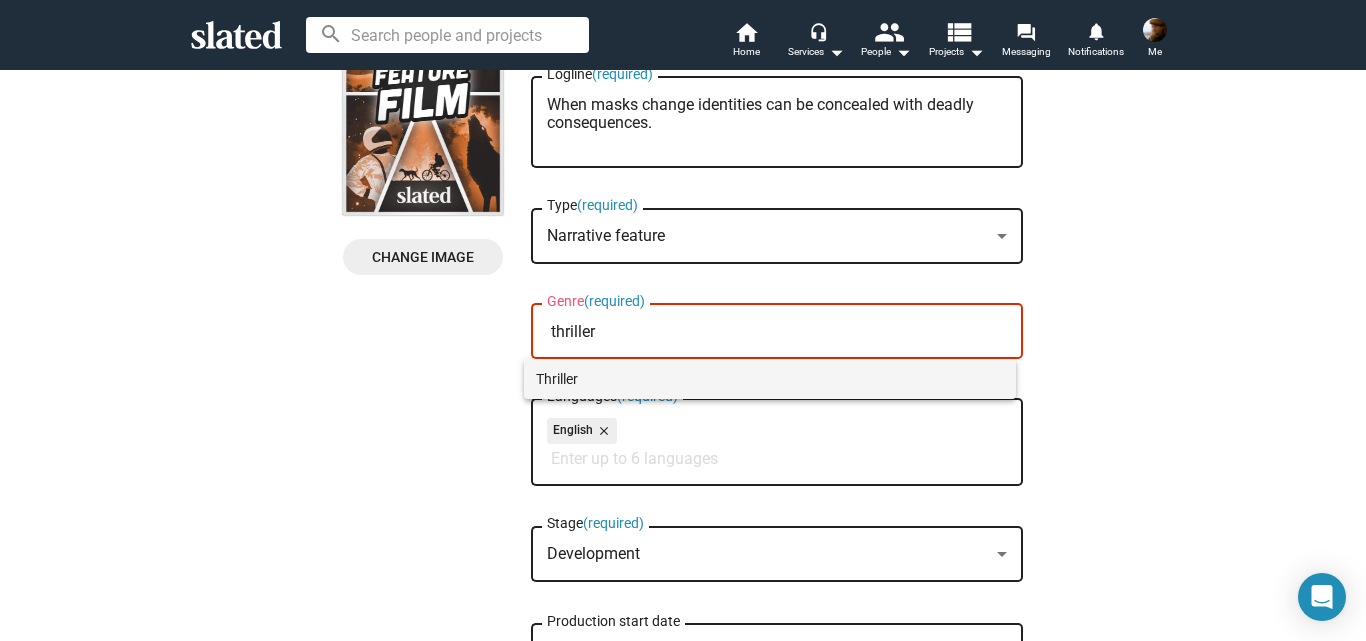 click on "Thriller" at bounding box center (770, 379) 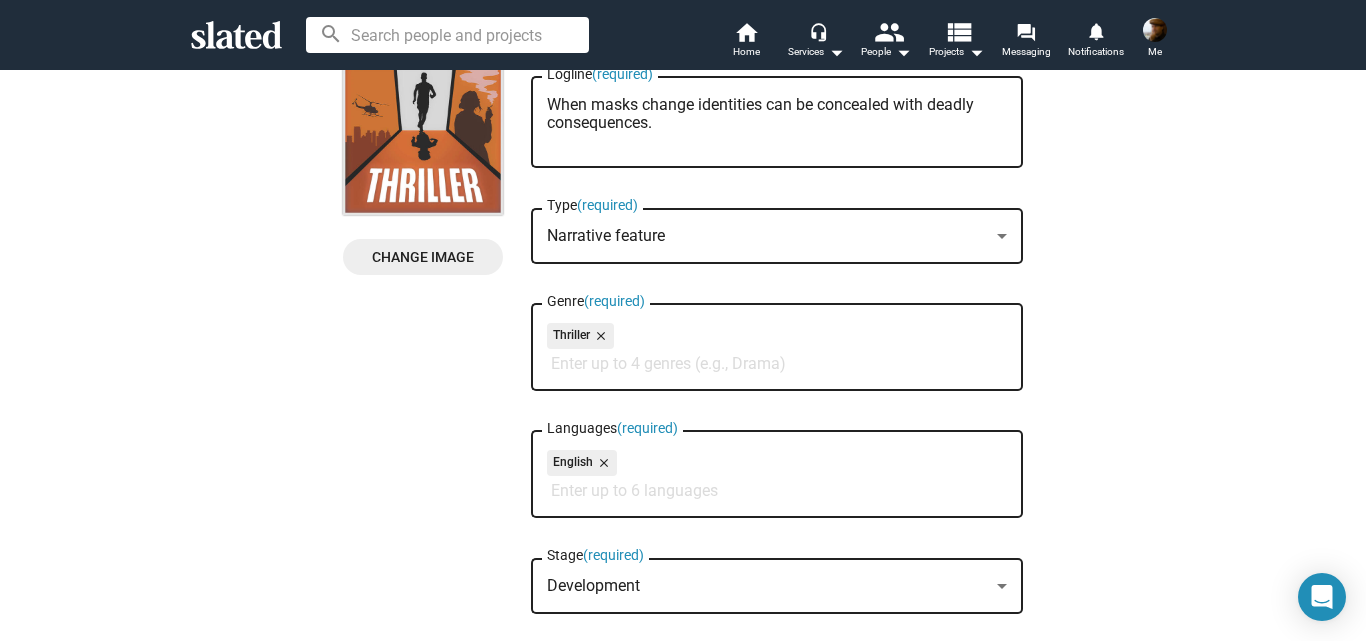 click on "Narrative feature" at bounding box center [606, 235] 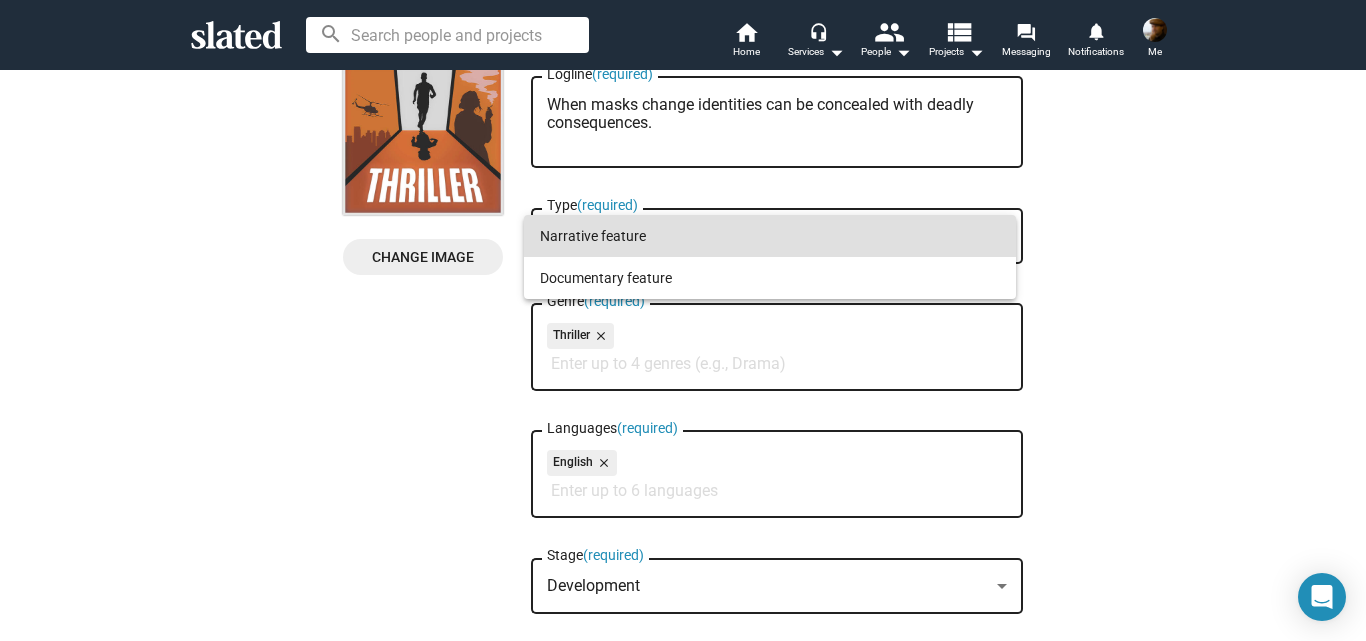 click at bounding box center (683, 320) 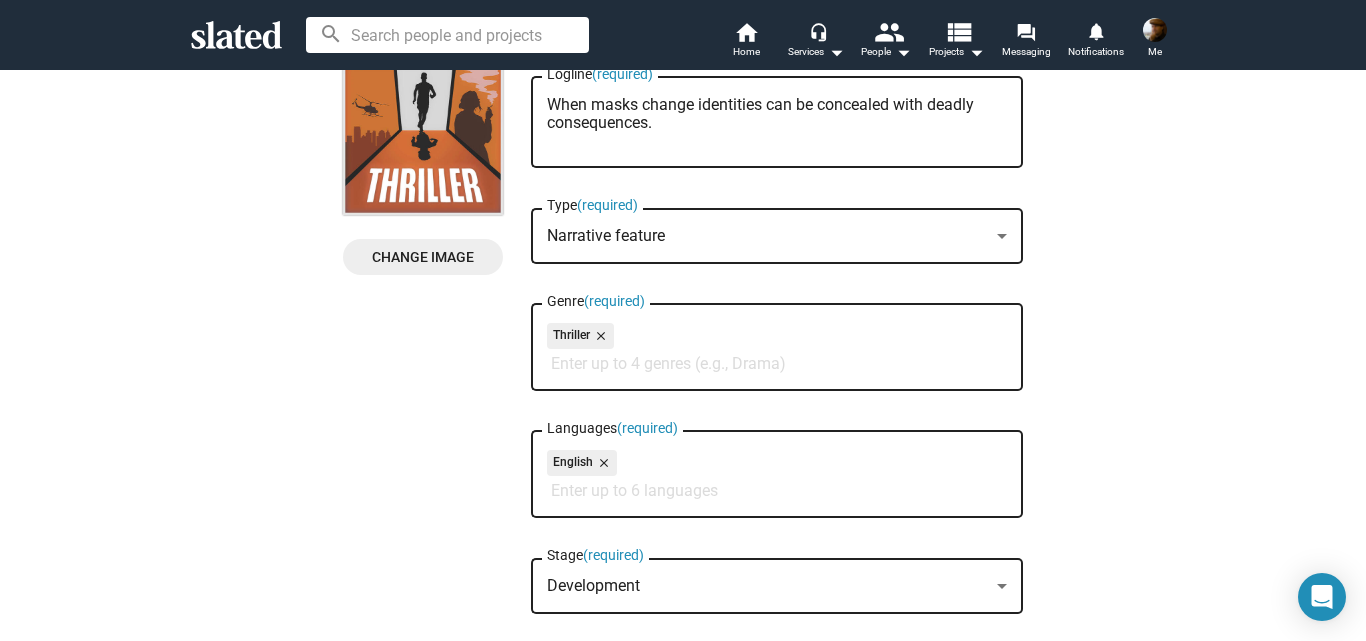 click on "Narrative feature" at bounding box center [606, 235] 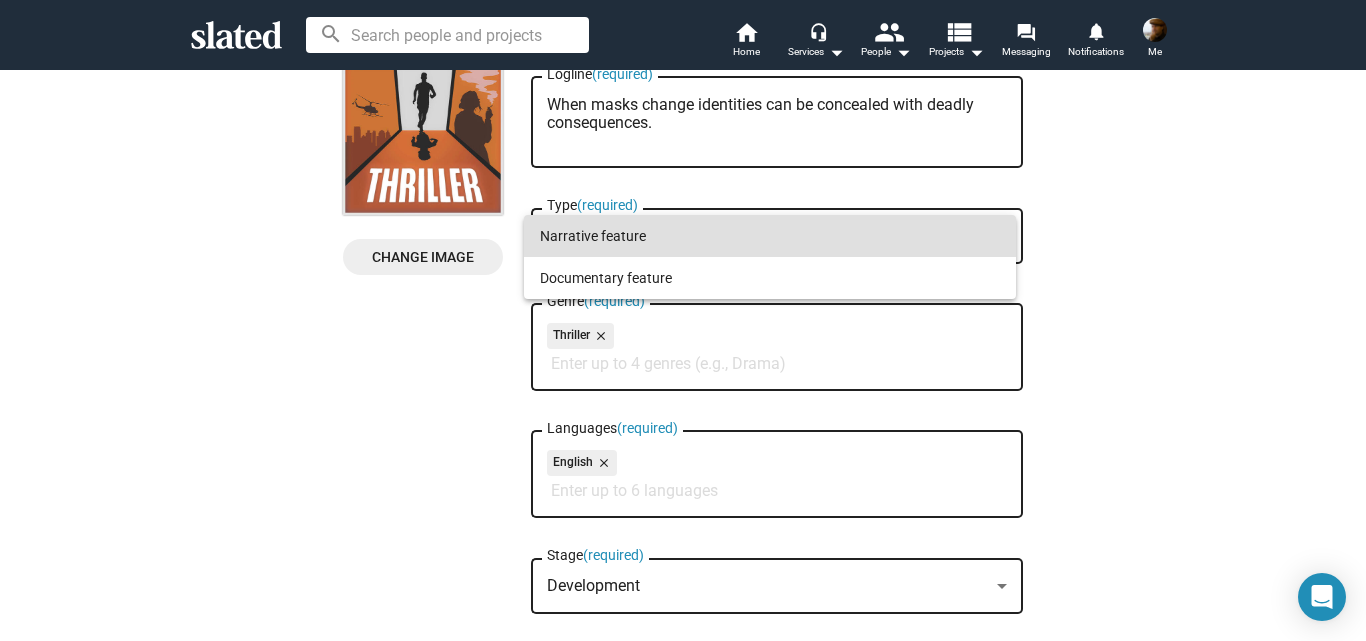 click at bounding box center (683, 320) 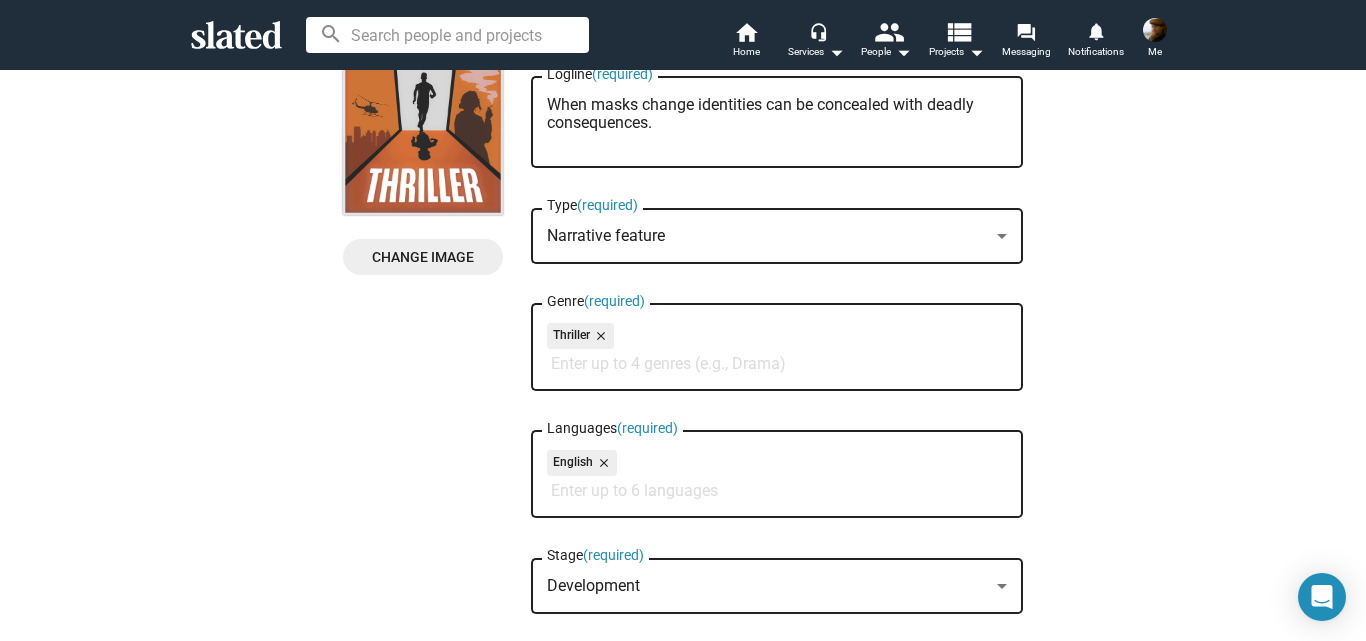 drag, startPoint x: 1350, startPoint y: 249, endPoint x: 1354, endPoint y: 288, distance: 39.20459 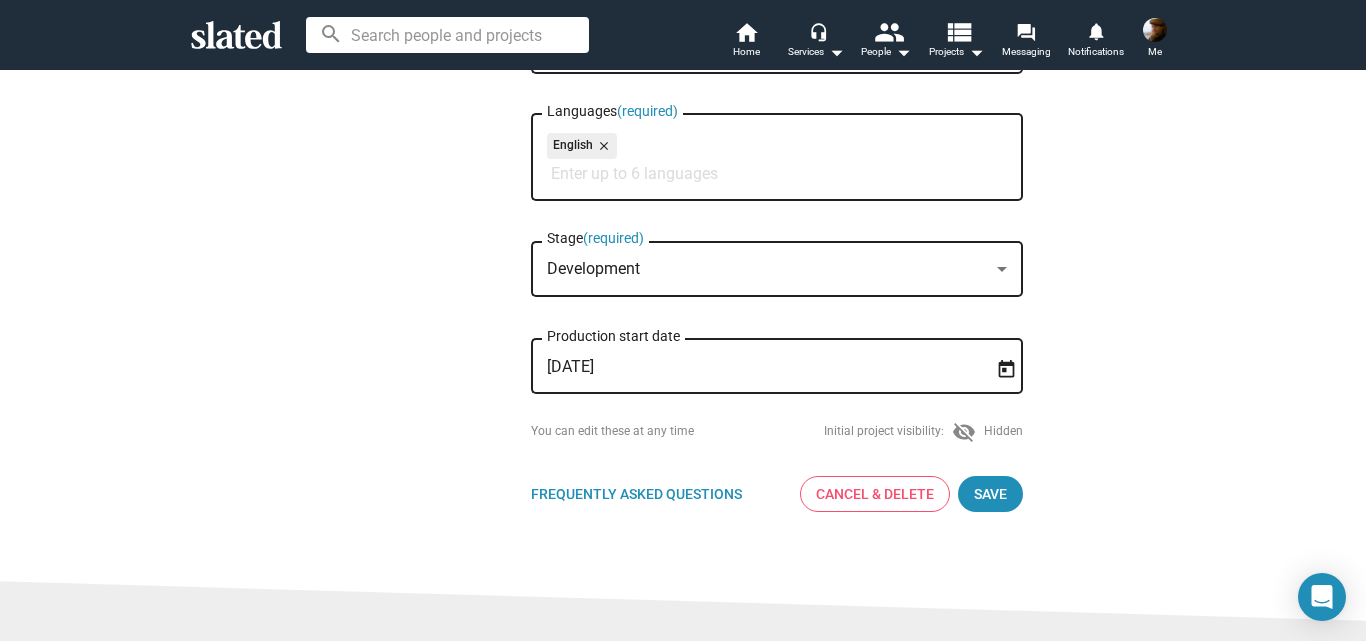 scroll, scrollTop: 539, scrollLeft: 0, axis: vertical 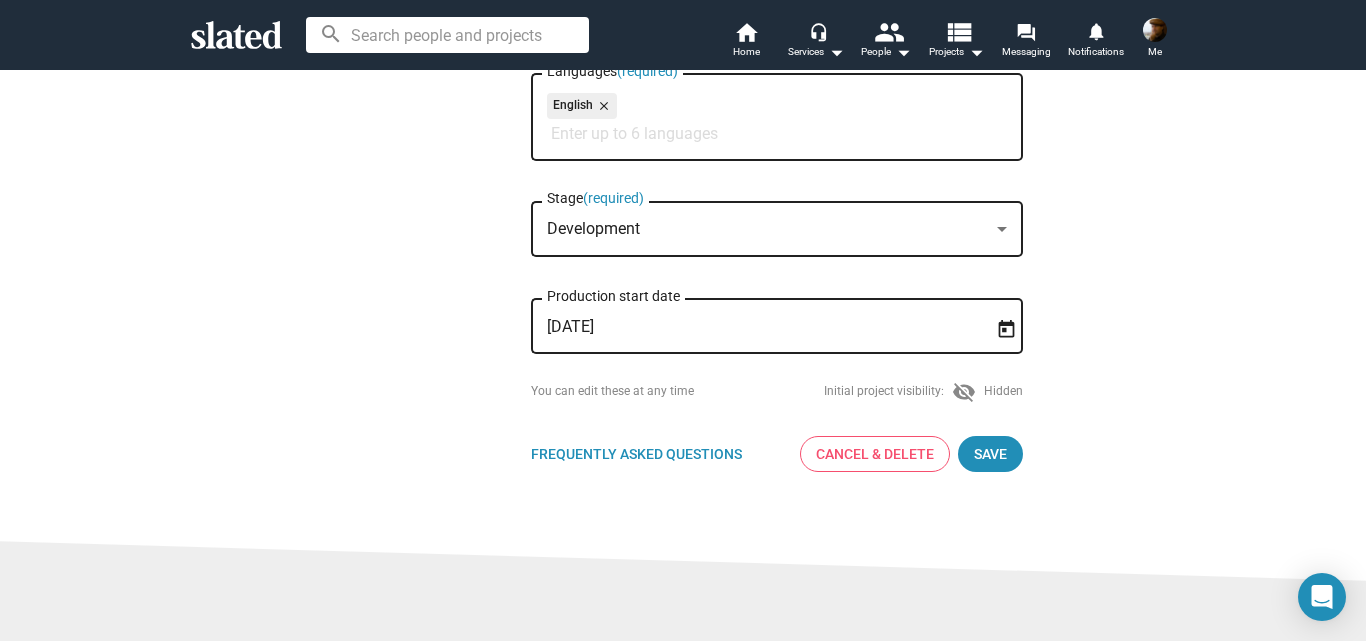 click on "Development" at bounding box center (593, 228) 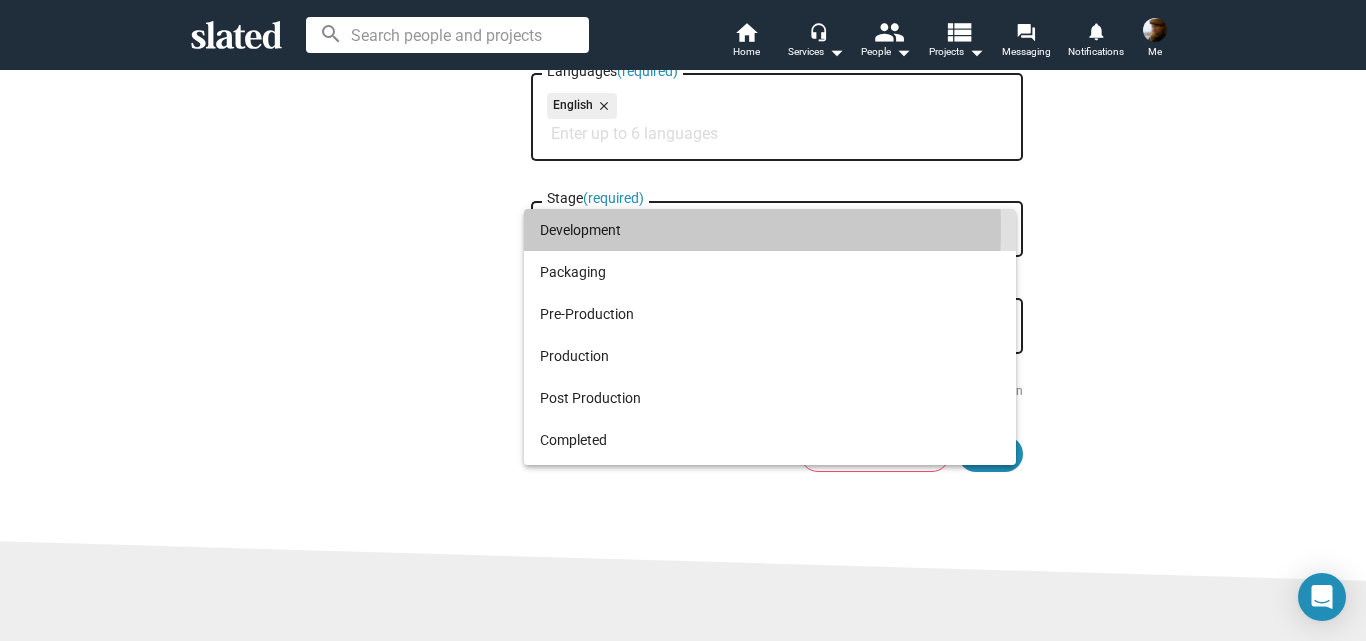 click on "Development" at bounding box center [770, 230] 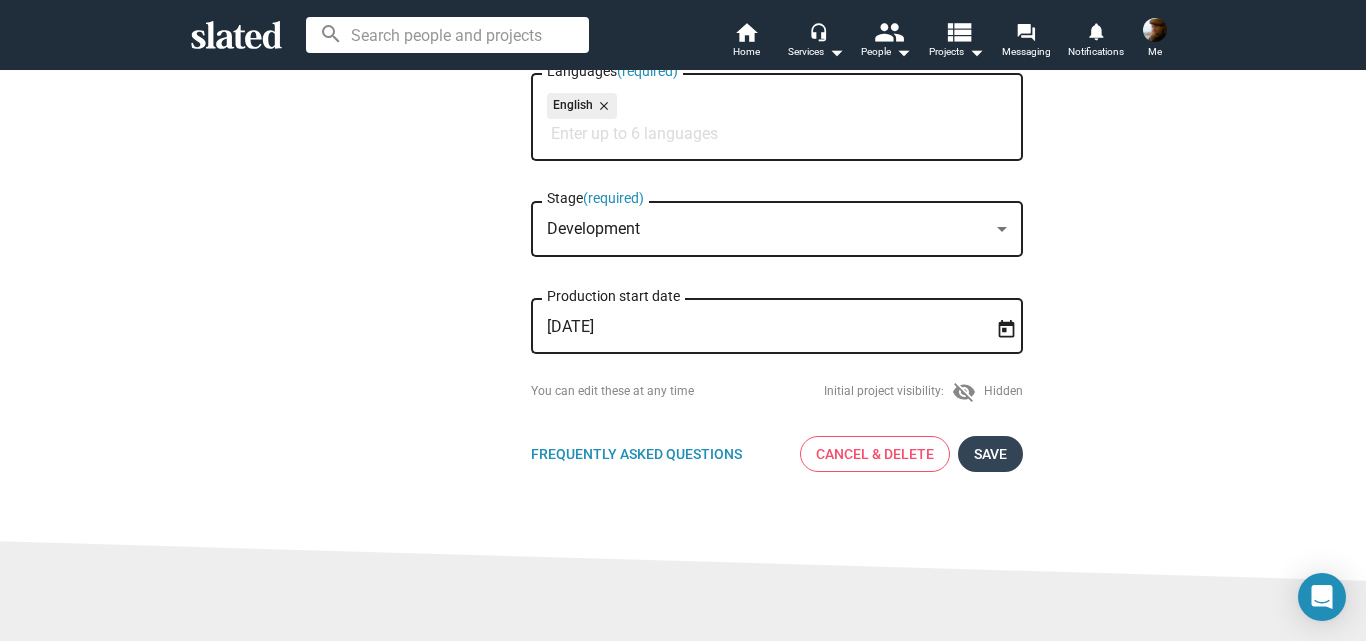 click on "Save" at bounding box center (990, 454) 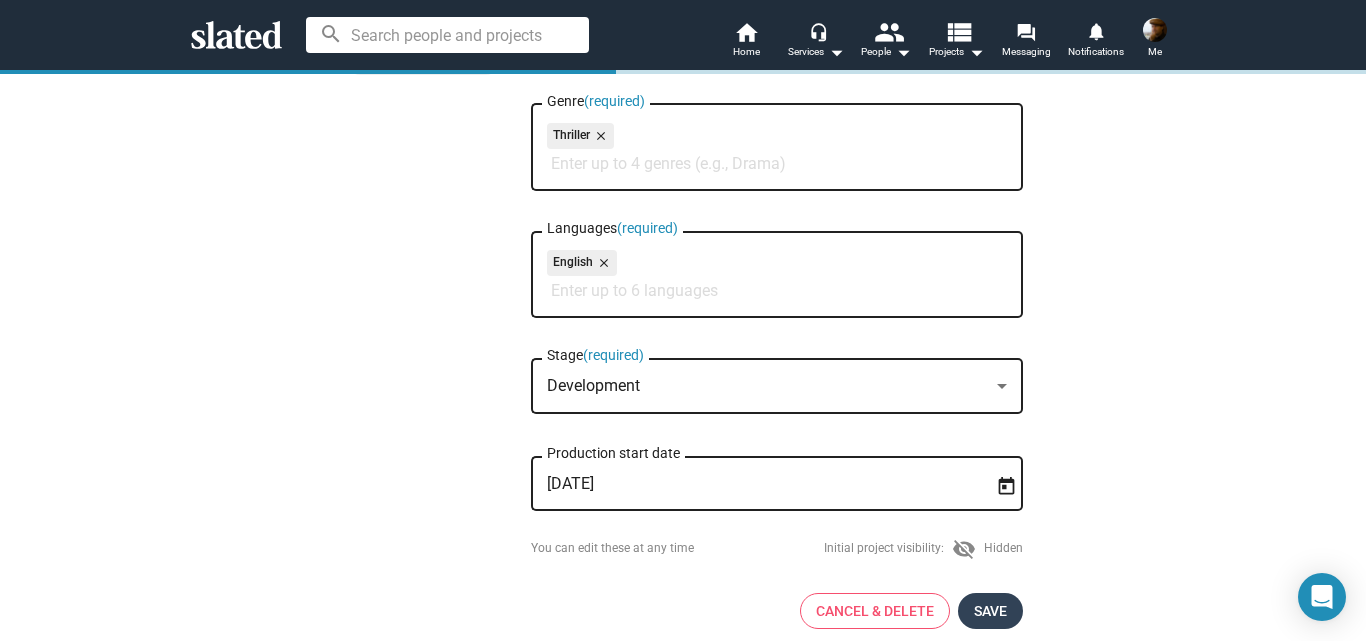 scroll, scrollTop: 701, scrollLeft: 0, axis: vertical 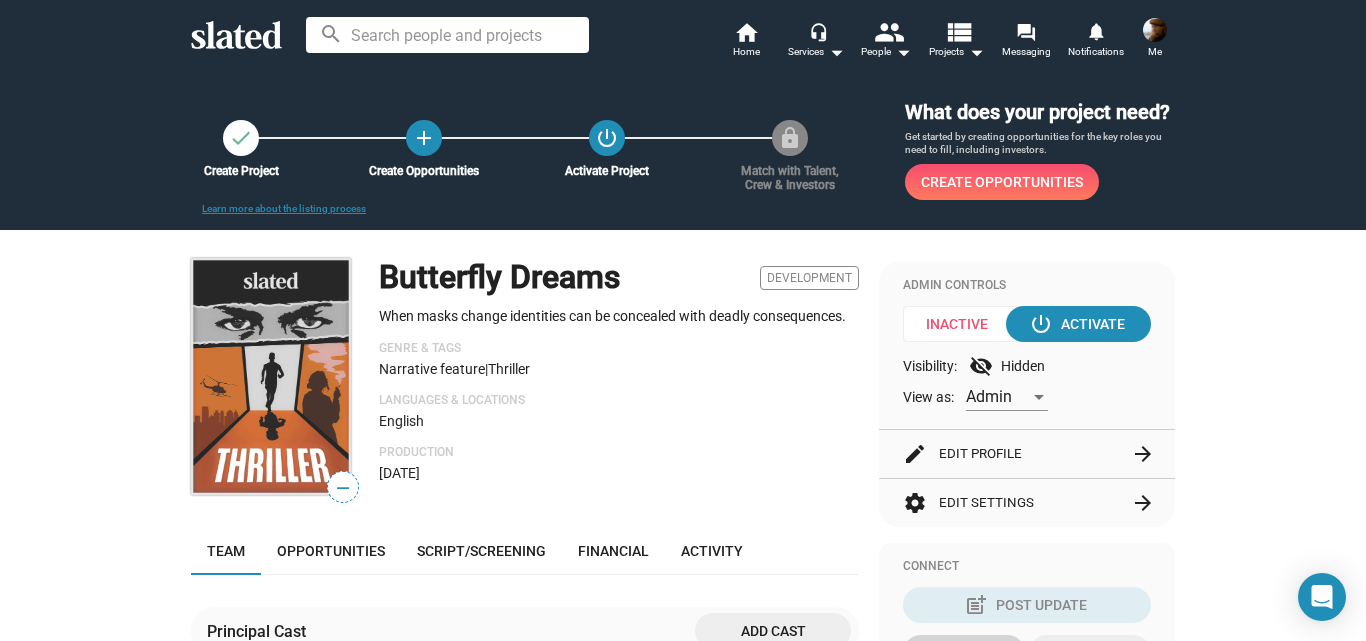 click on "visibility_off" at bounding box center (981, 366) 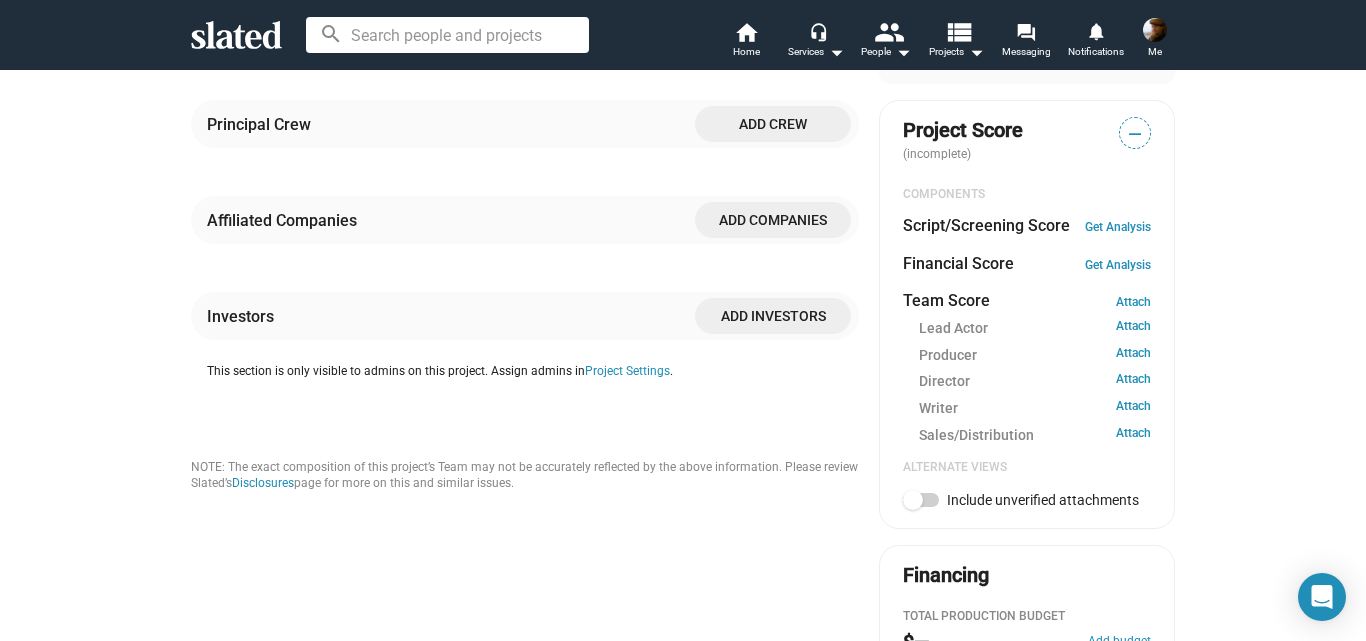 scroll, scrollTop: 0, scrollLeft: 0, axis: both 